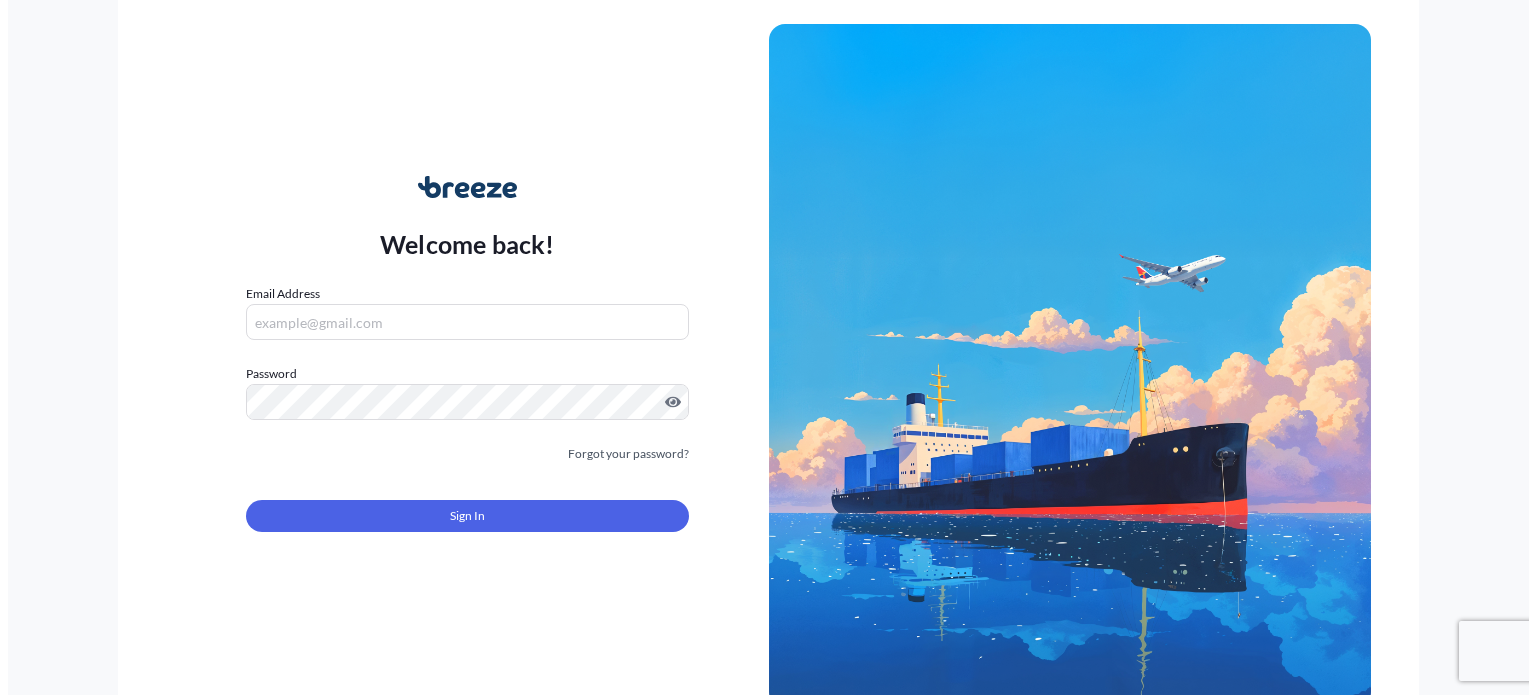 scroll, scrollTop: 0, scrollLeft: 0, axis: both 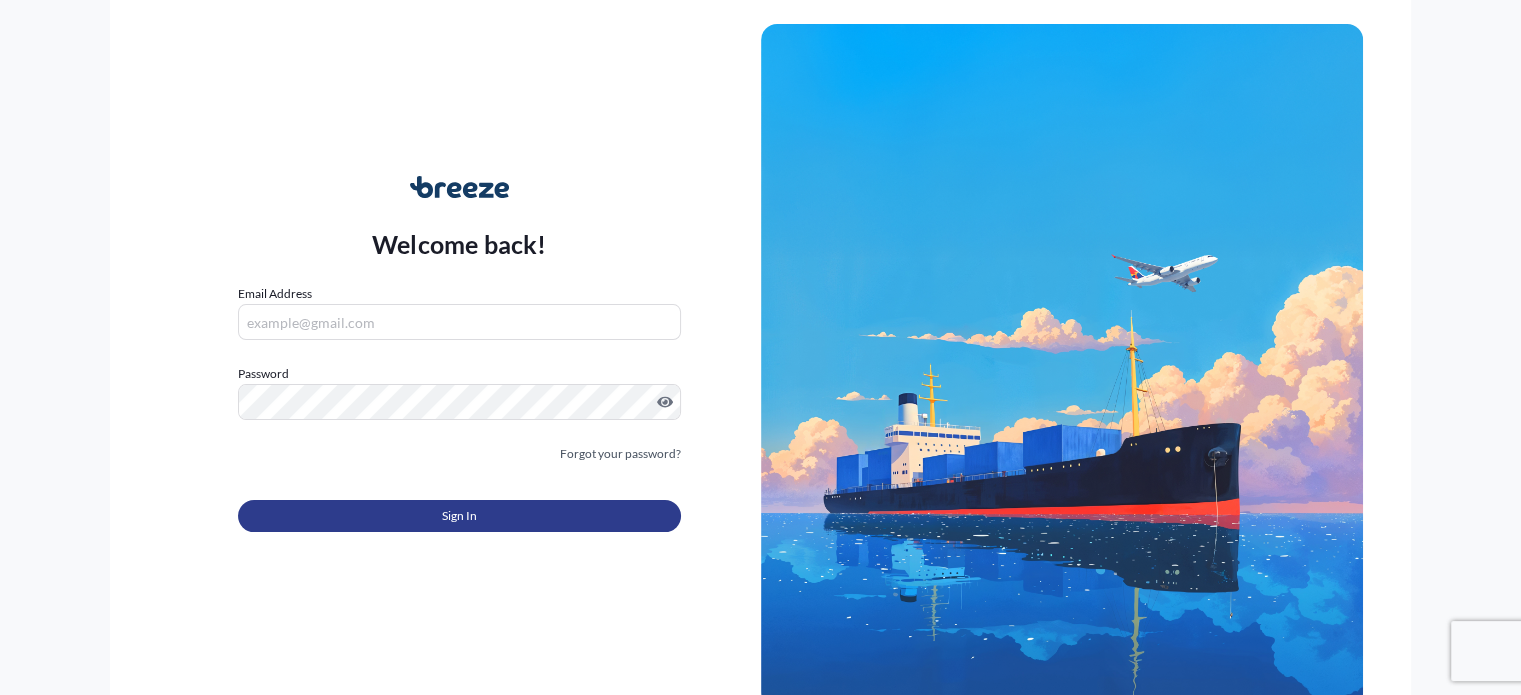type on "[PERSON_NAME][EMAIL_ADDRESS][DOMAIN_NAME]" 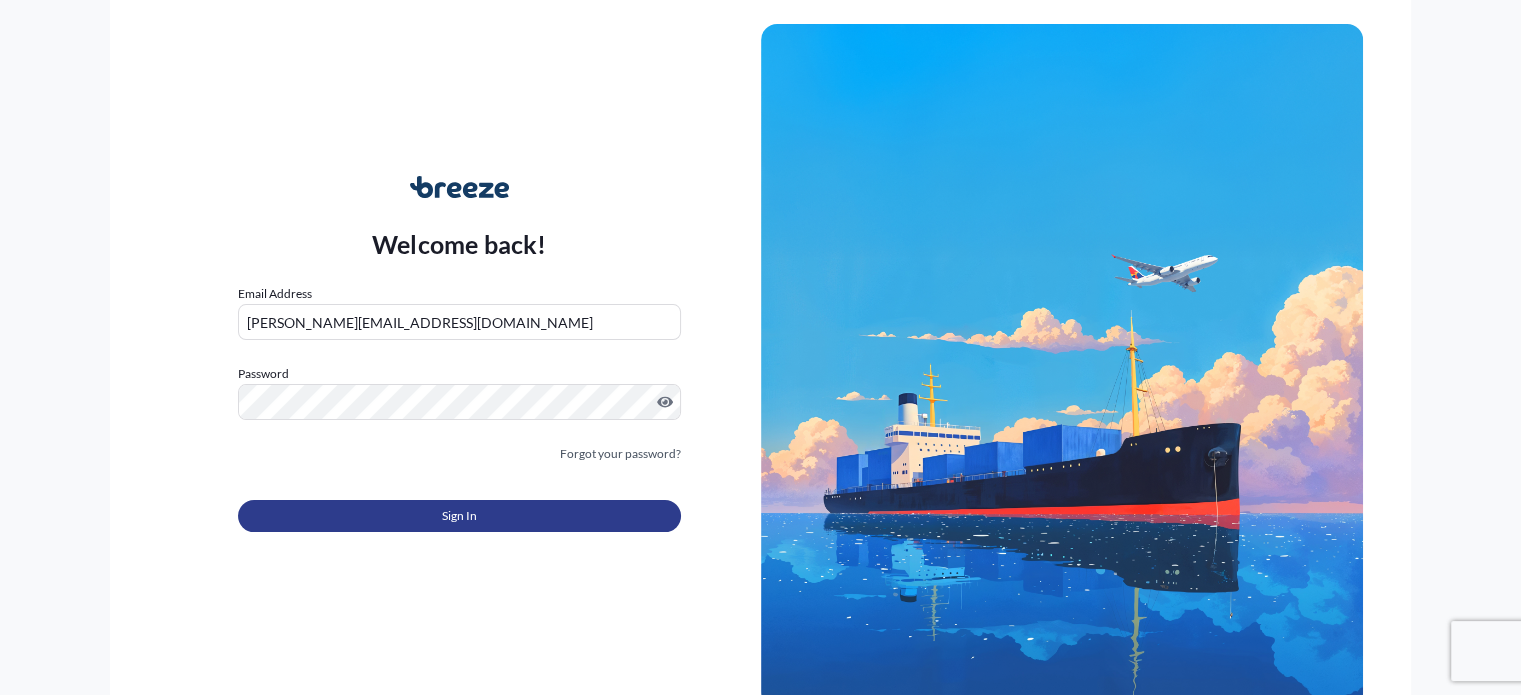 click on "Sign In" at bounding box center (459, 516) 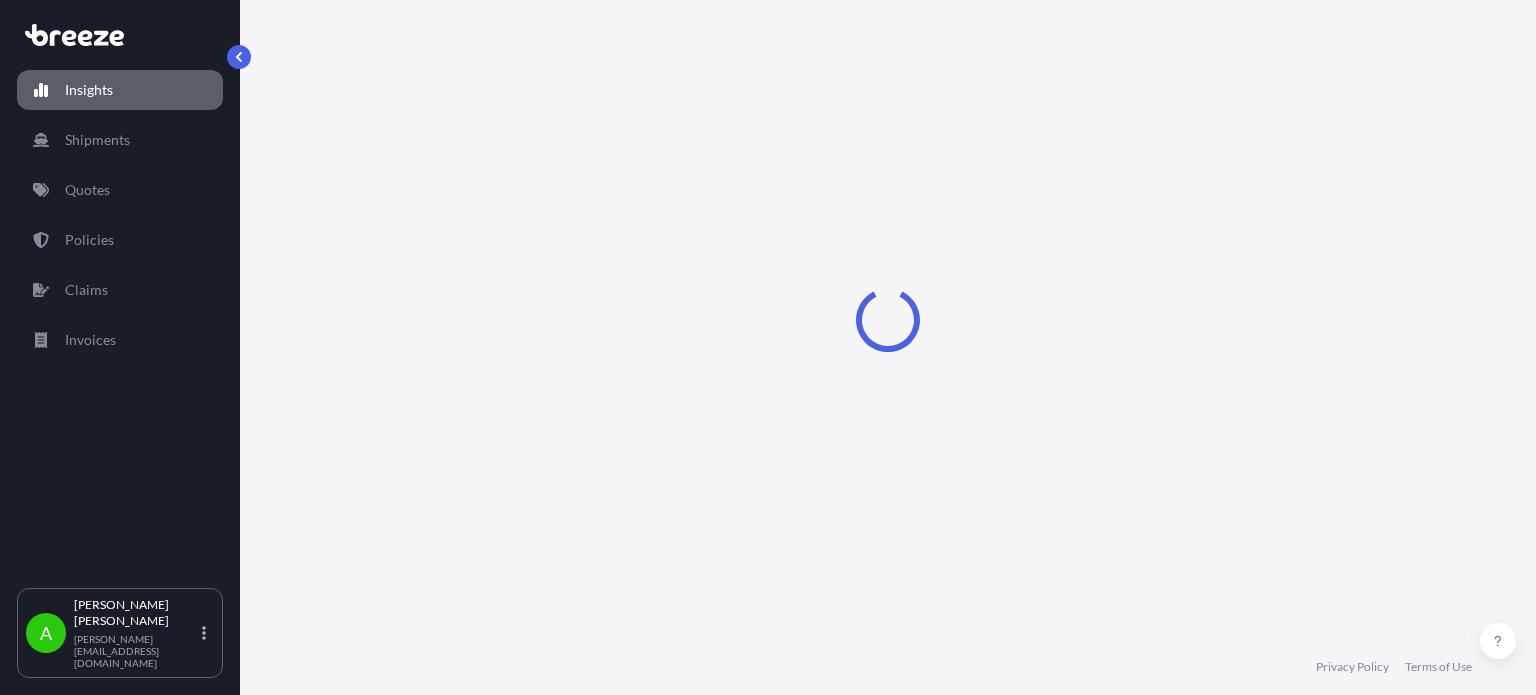 select on "2025" 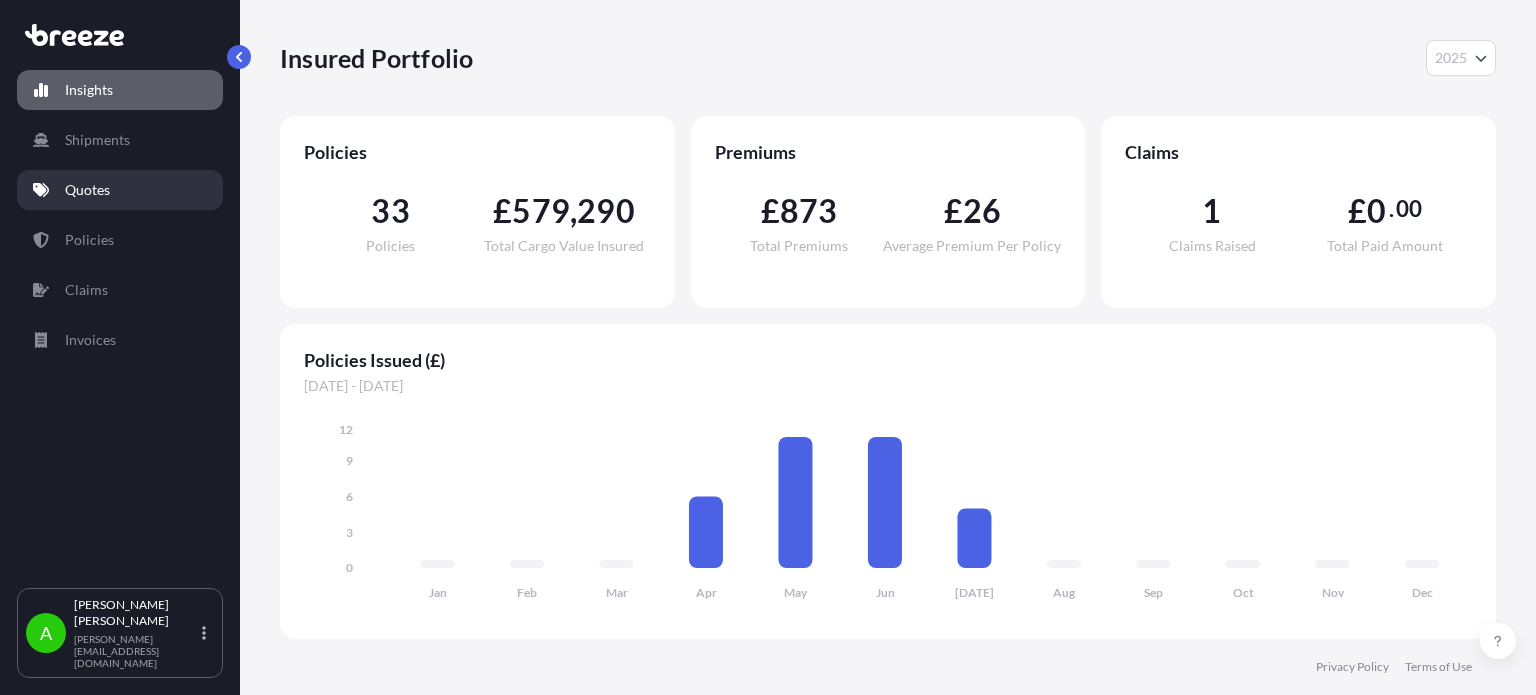 click on "Quotes" at bounding box center [87, 190] 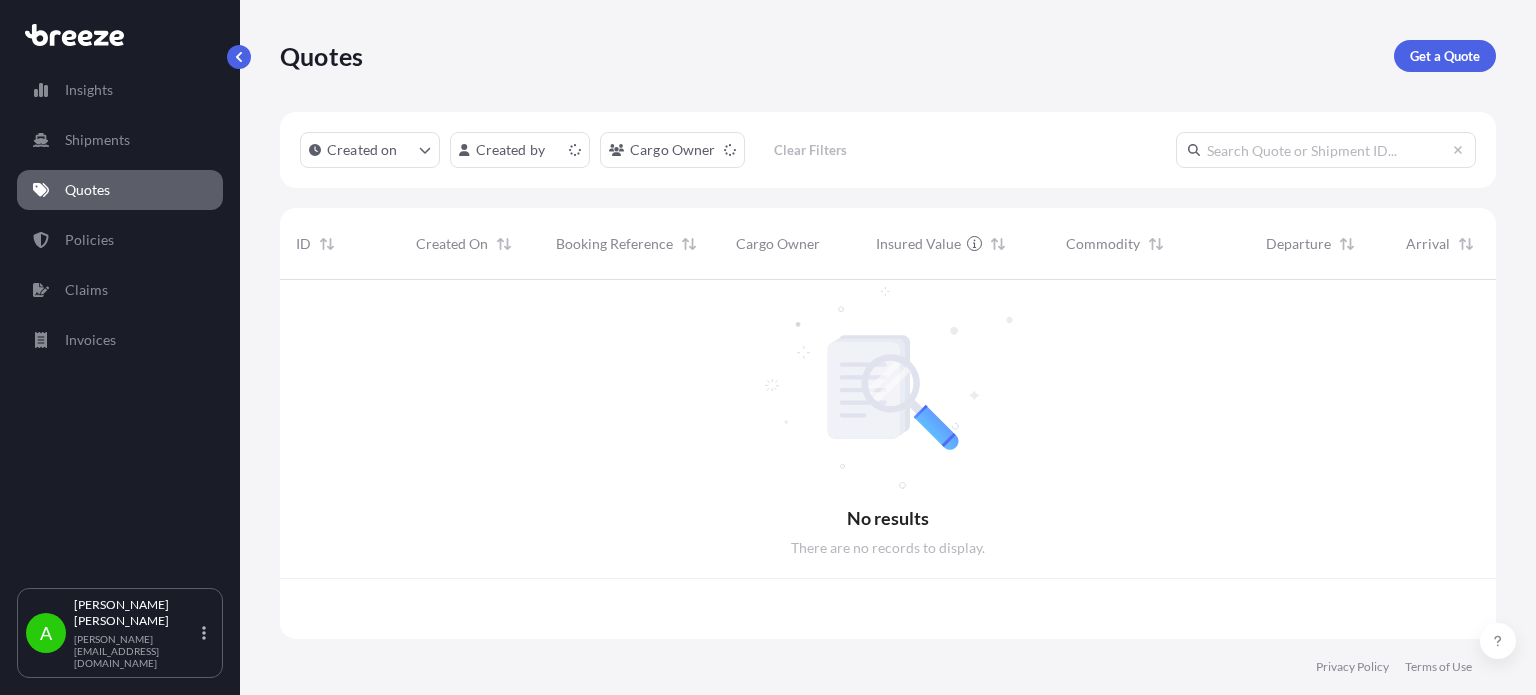 scroll, scrollTop: 16, scrollLeft: 16, axis: both 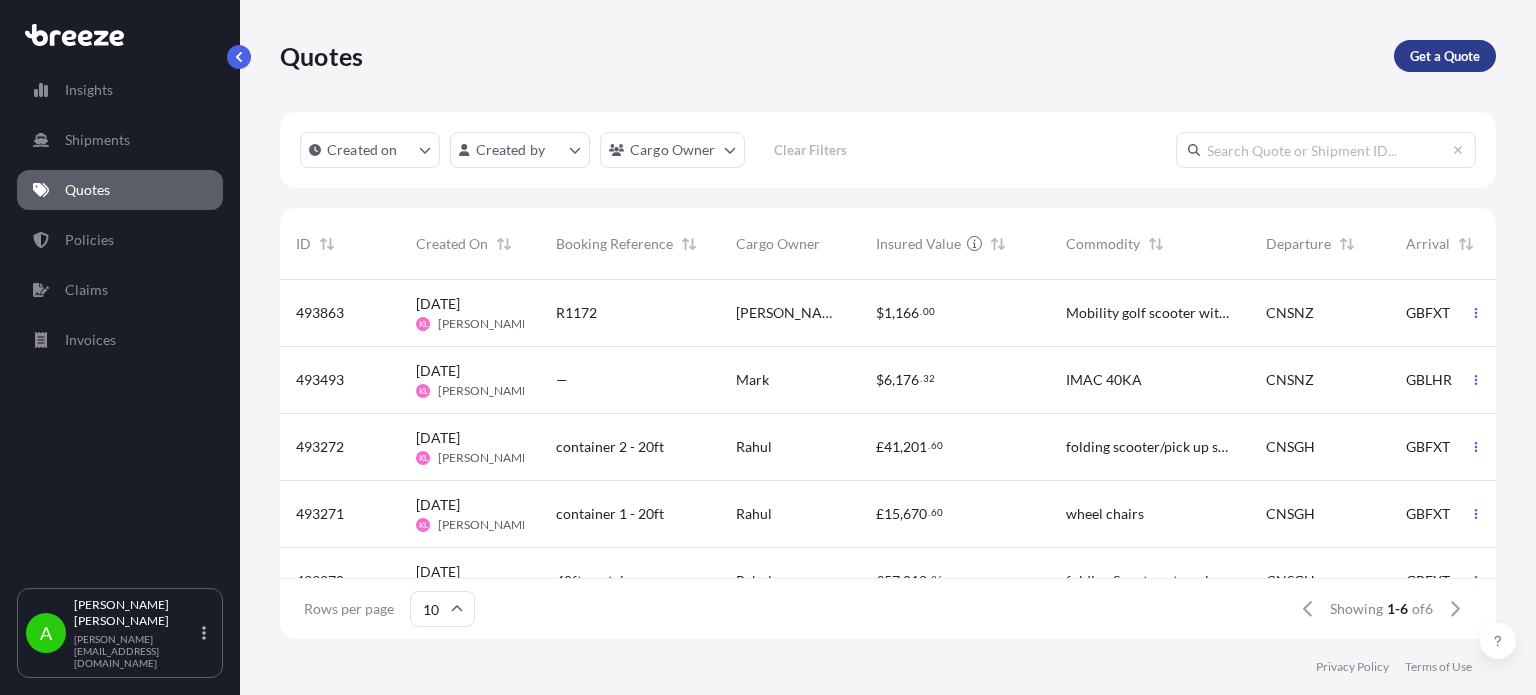 click on "Get a Quote" at bounding box center (1445, 56) 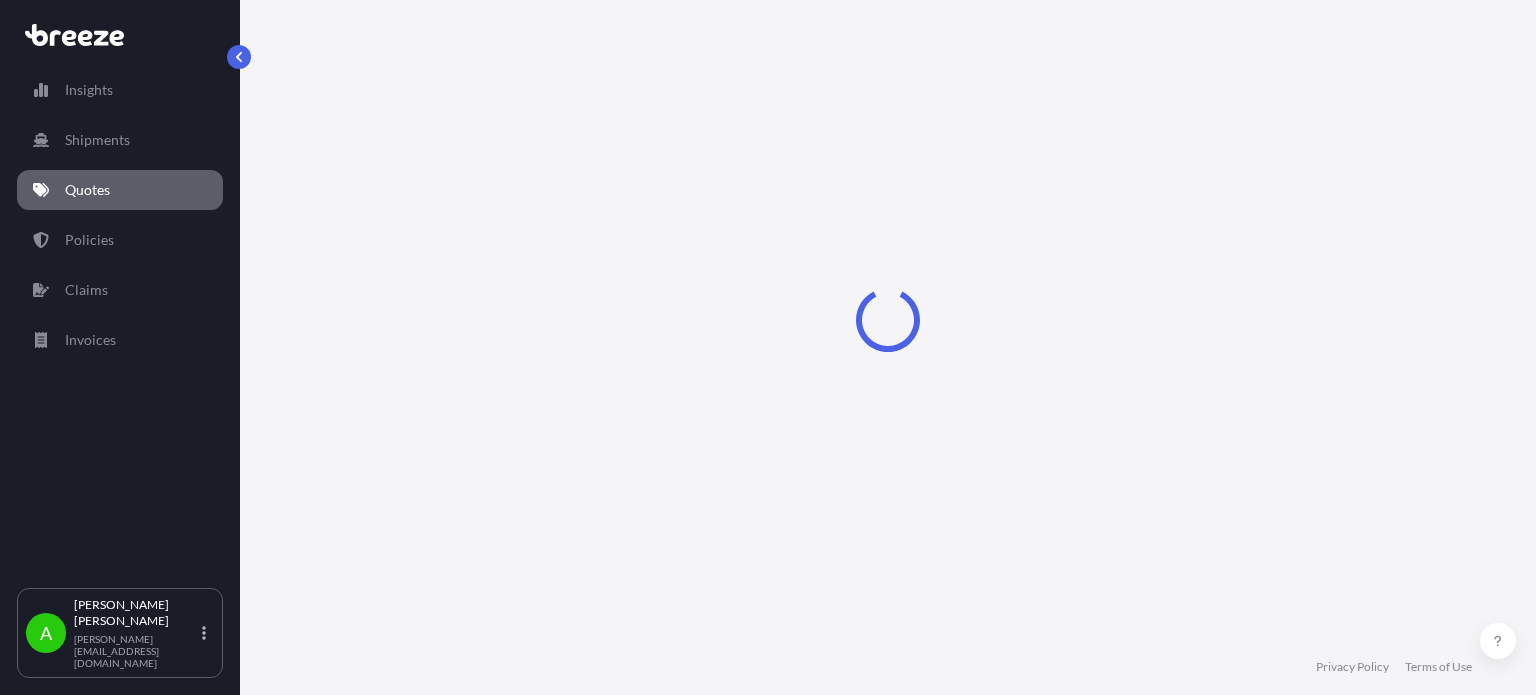 select on "Sea" 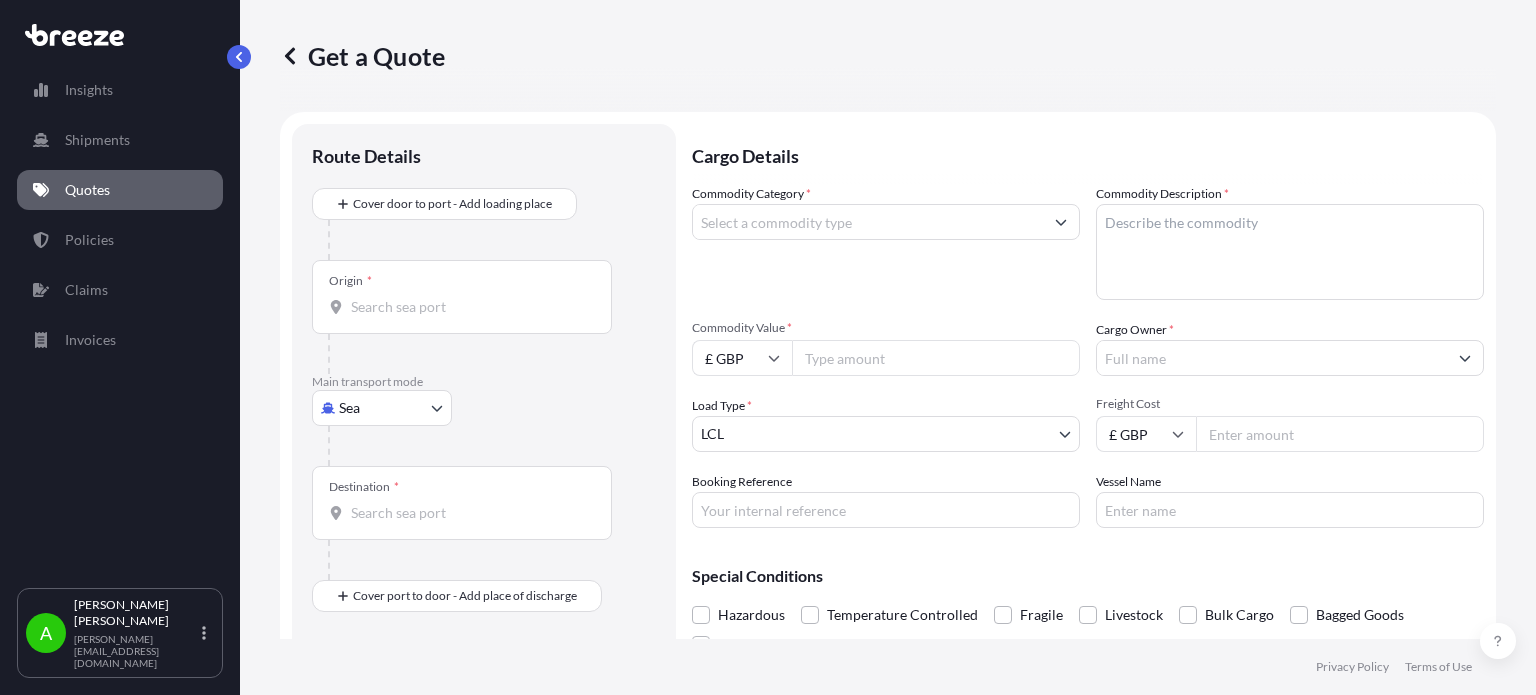 scroll, scrollTop: 32, scrollLeft: 0, axis: vertical 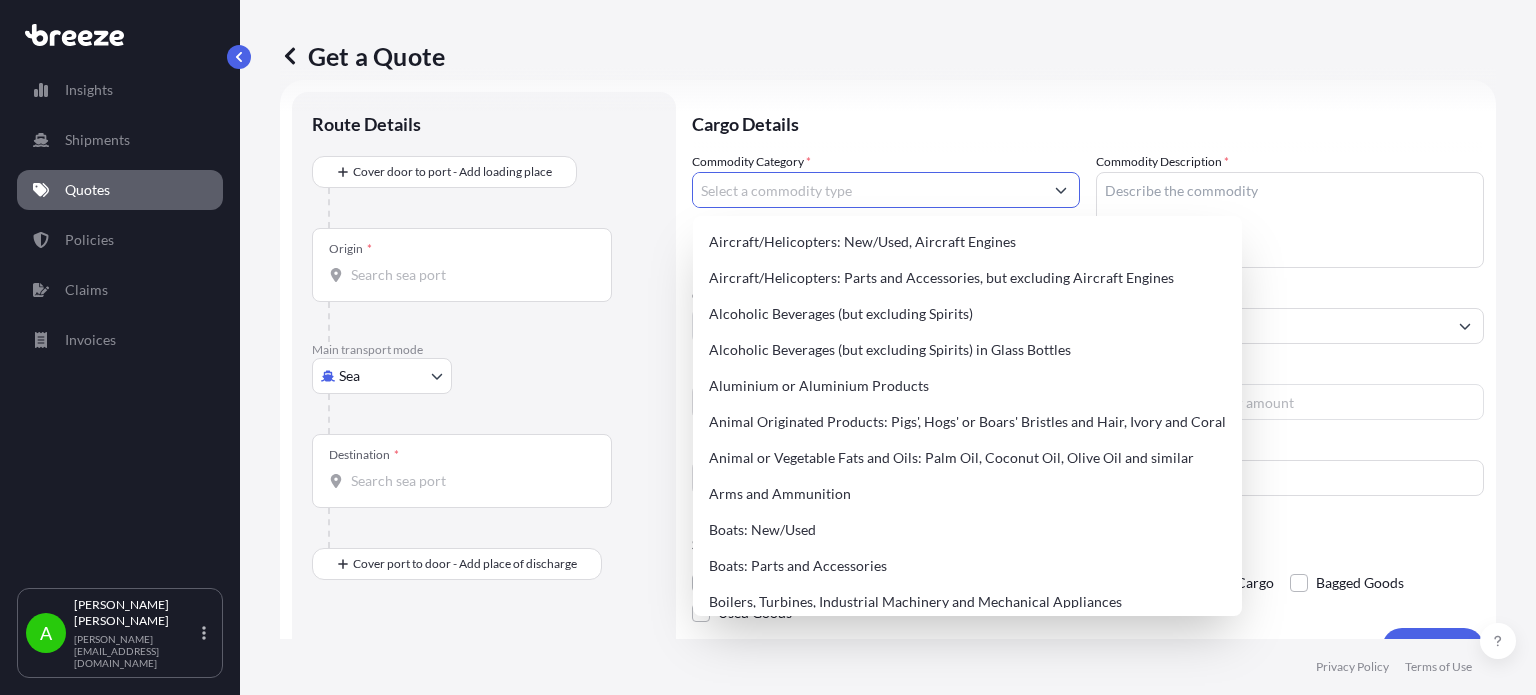 click on "Commodity Category *" at bounding box center [868, 190] 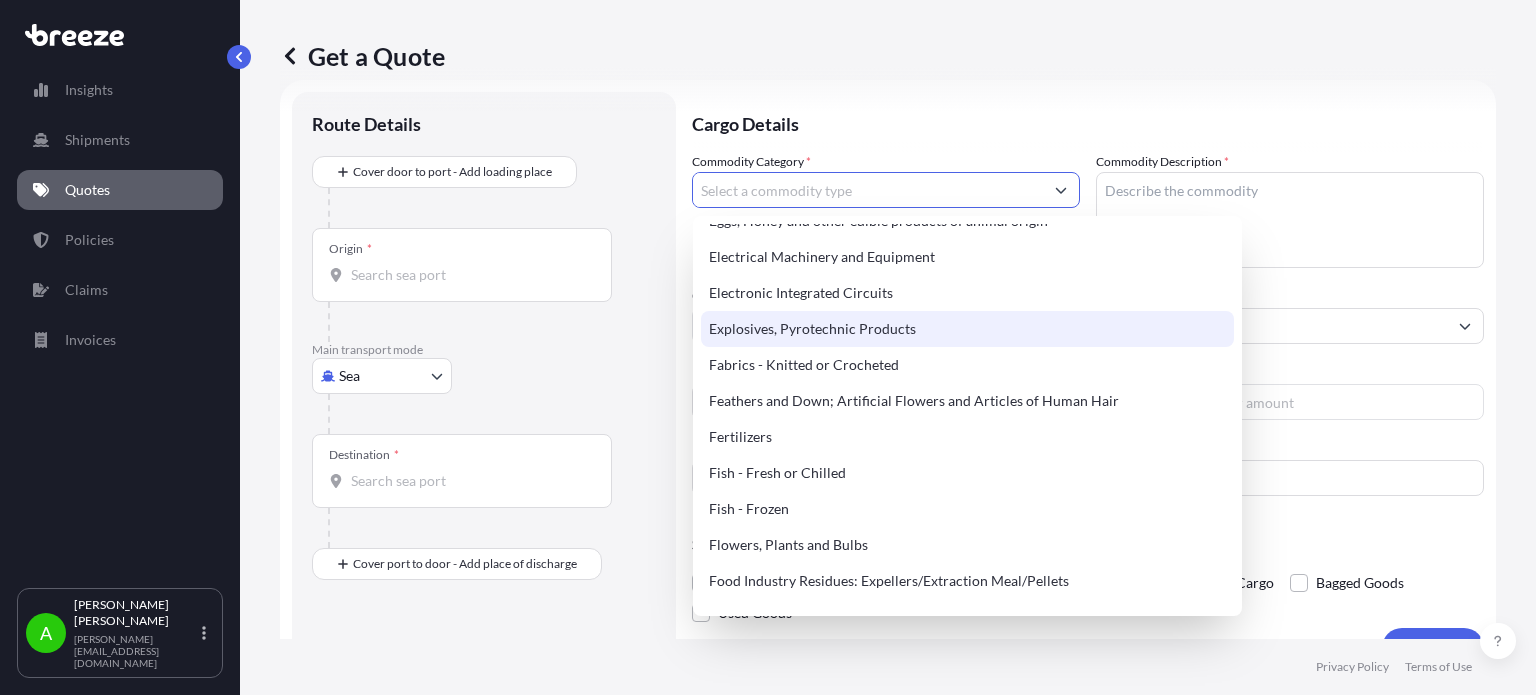 scroll, scrollTop: 1200, scrollLeft: 0, axis: vertical 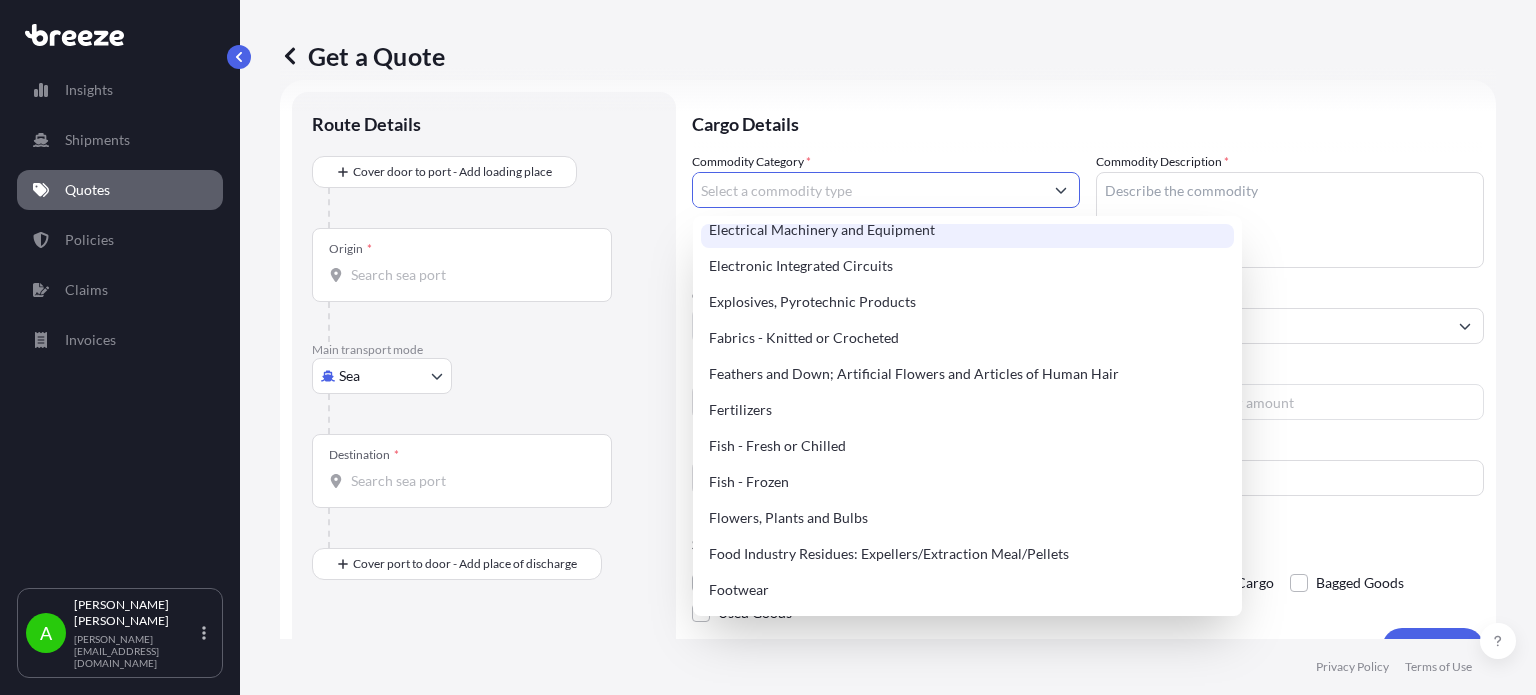 click on "Electrical Machinery and Equipment" at bounding box center (967, 230) 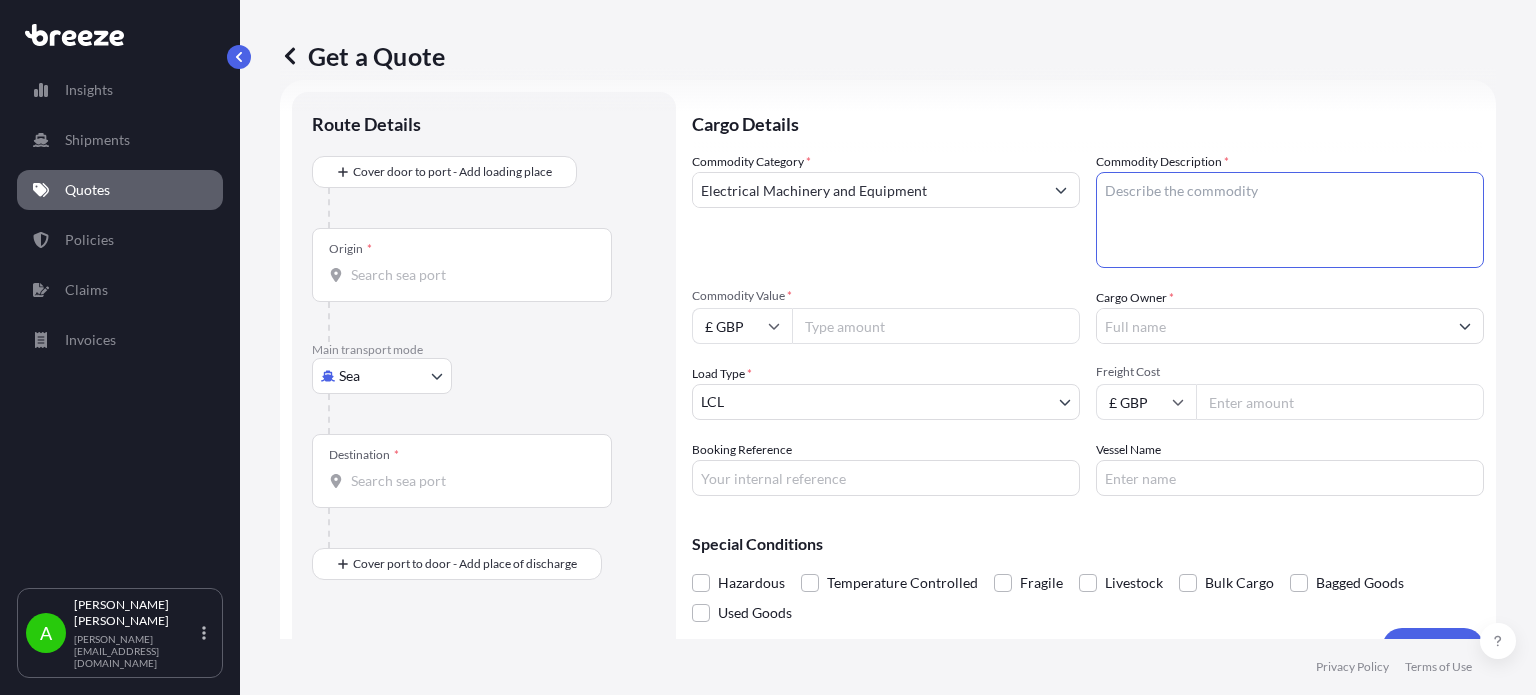 click on "Commodity Description *" at bounding box center (1290, 220) 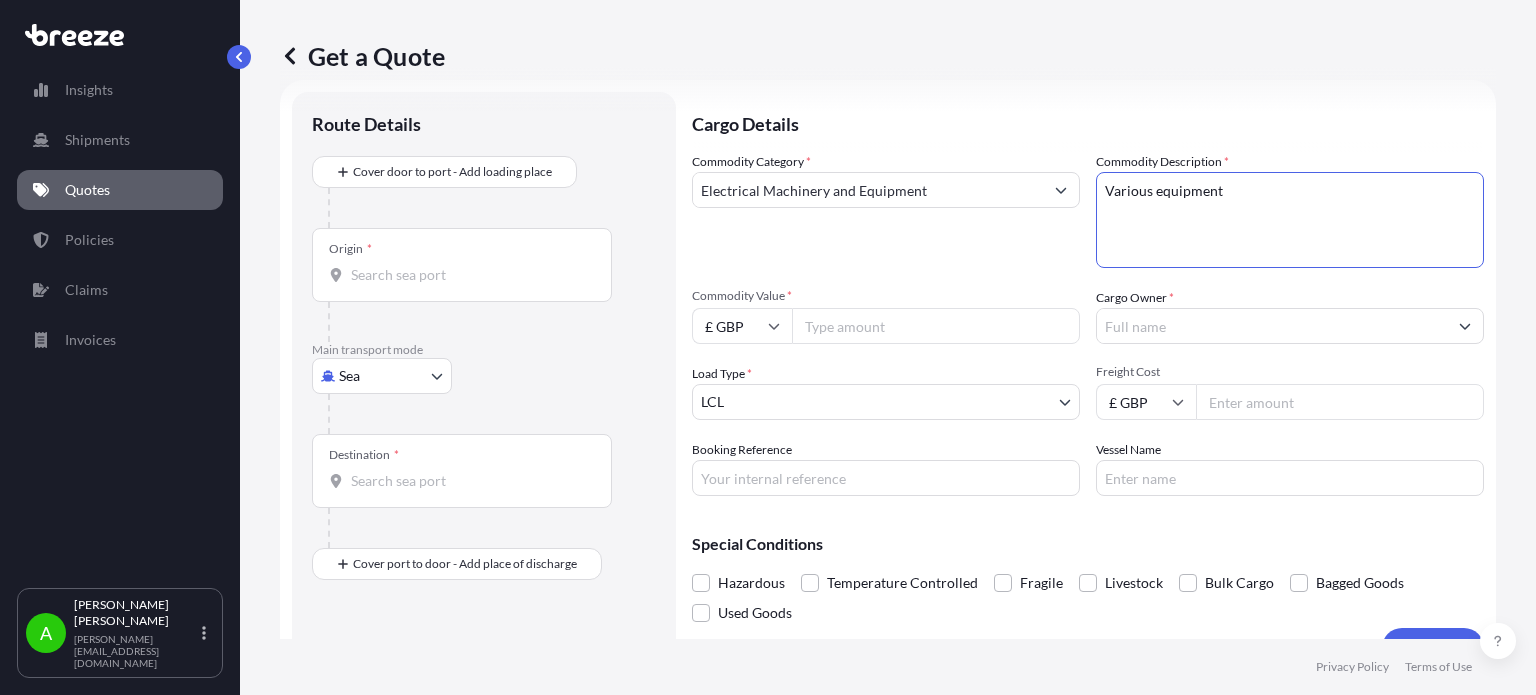 type on "Various equipment" 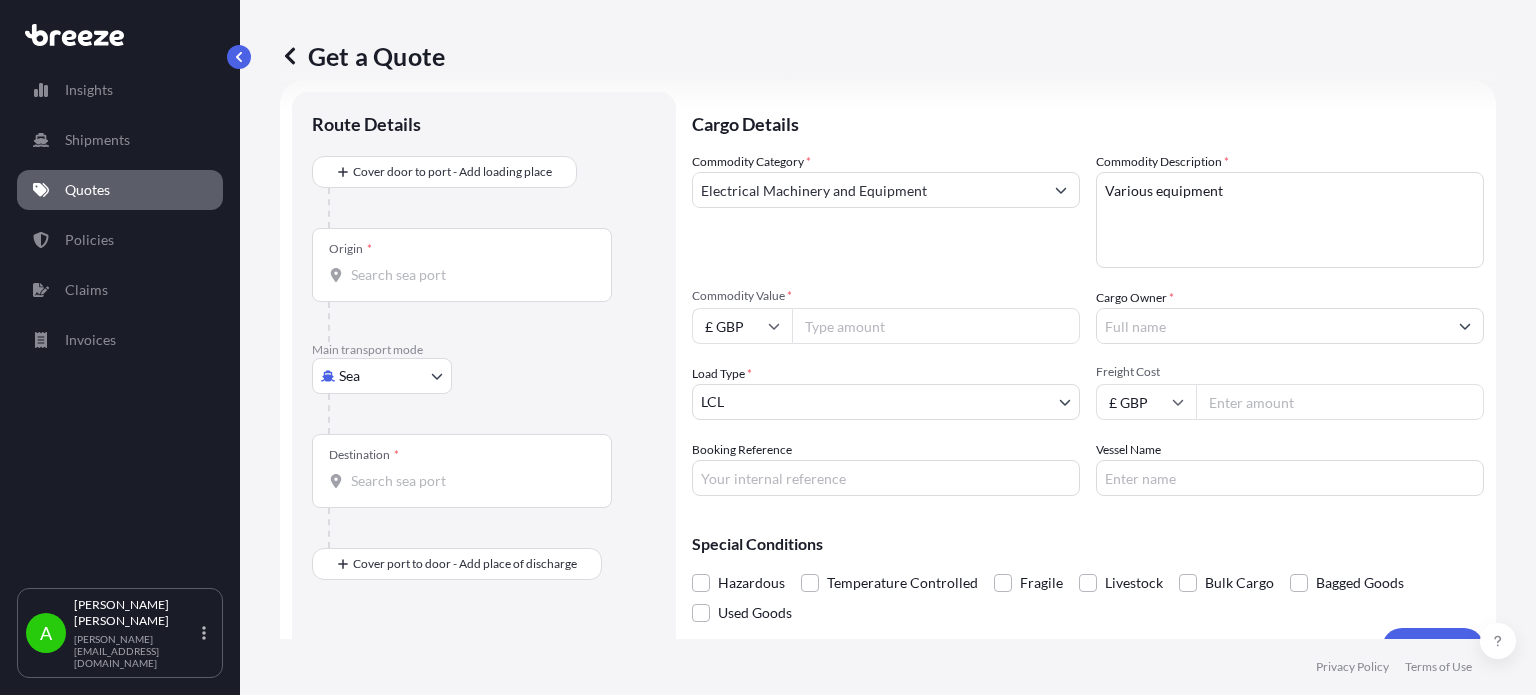 click on "Commodity Value   *" at bounding box center [936, 326] 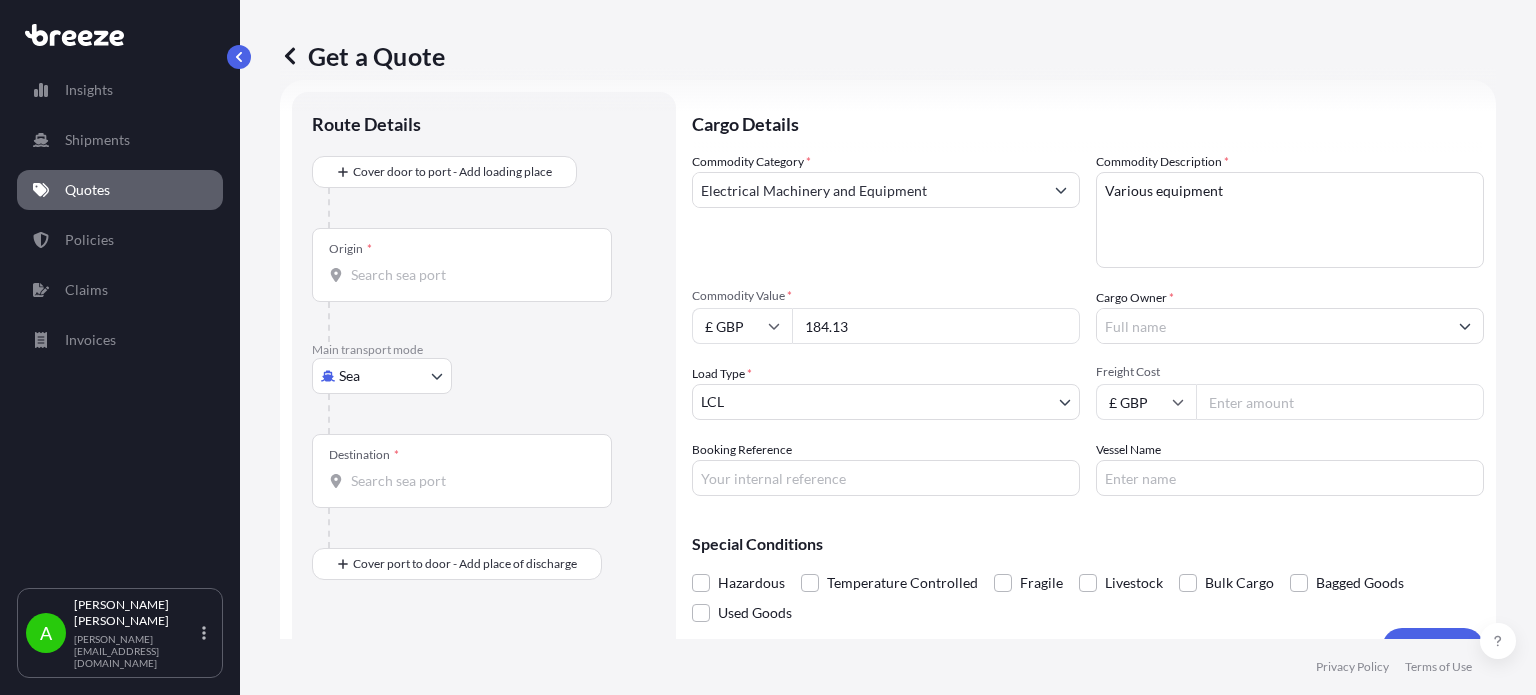 type on "184.13" 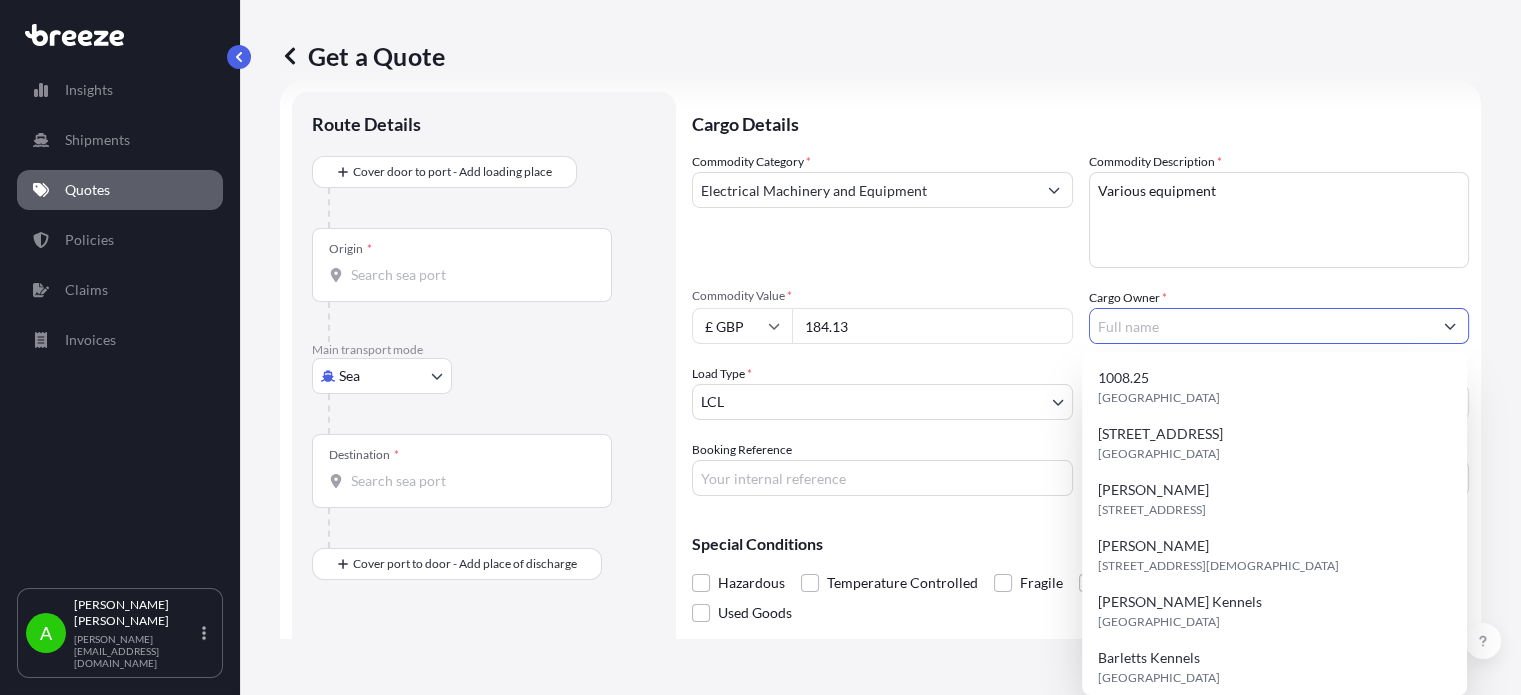paste on "[PERSON_NAME]" 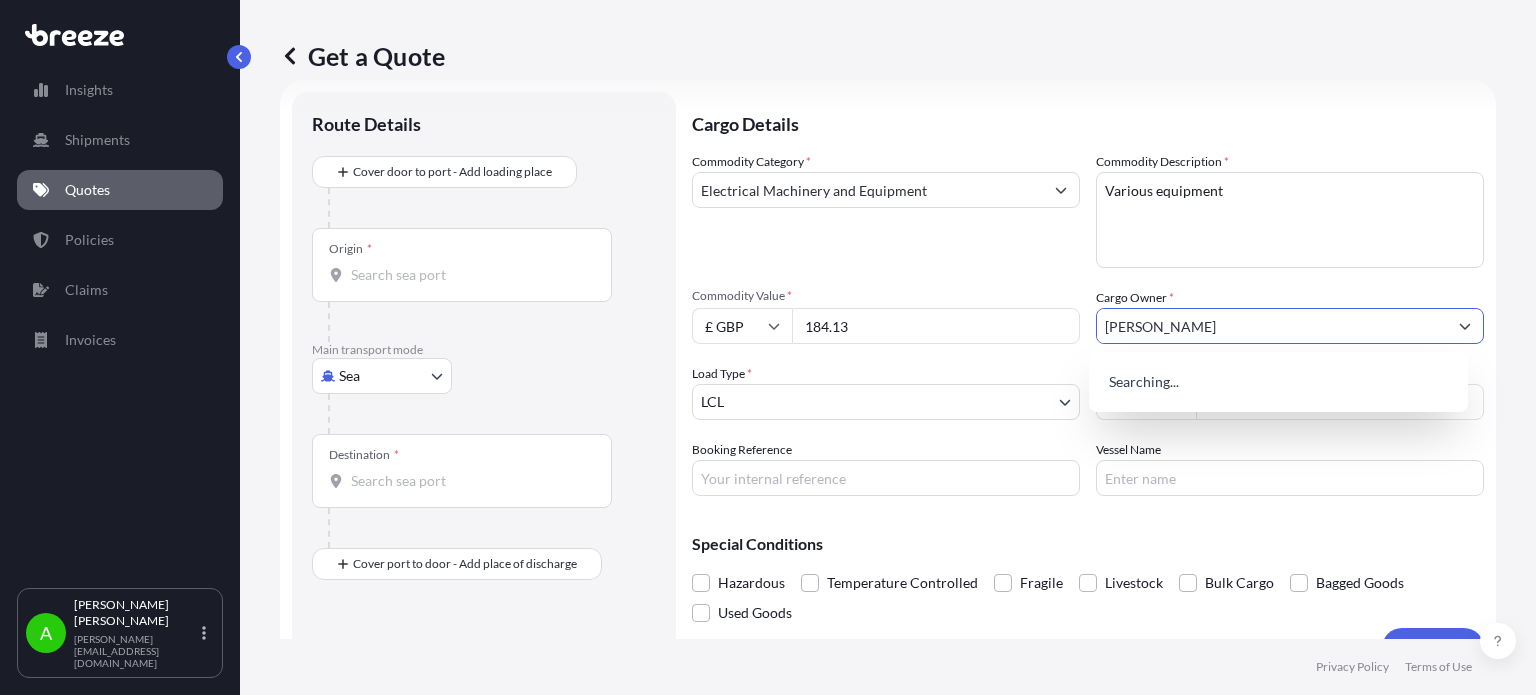 type on "[PERSON_NAME]" 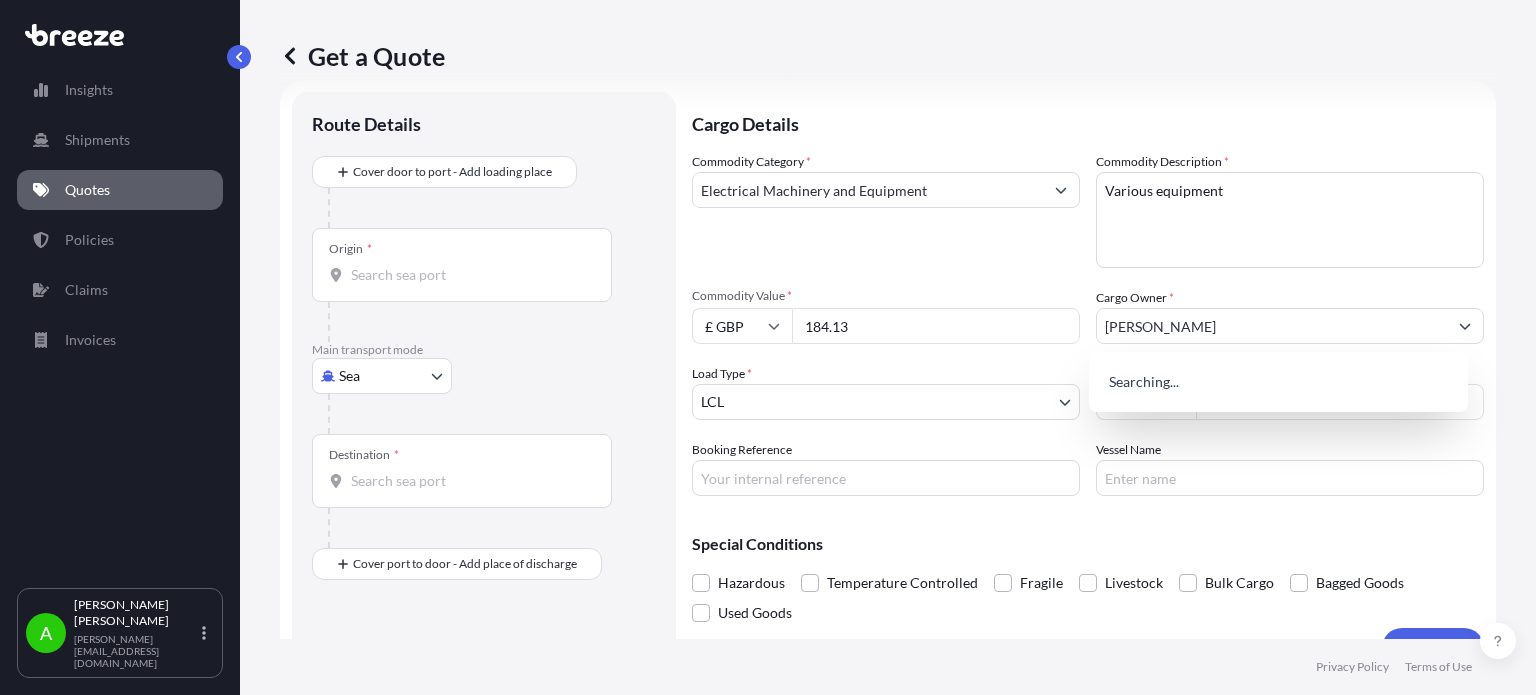click on "Commodity Category * Electrical Machinery and Equipment" at bounding box center [886, 210] 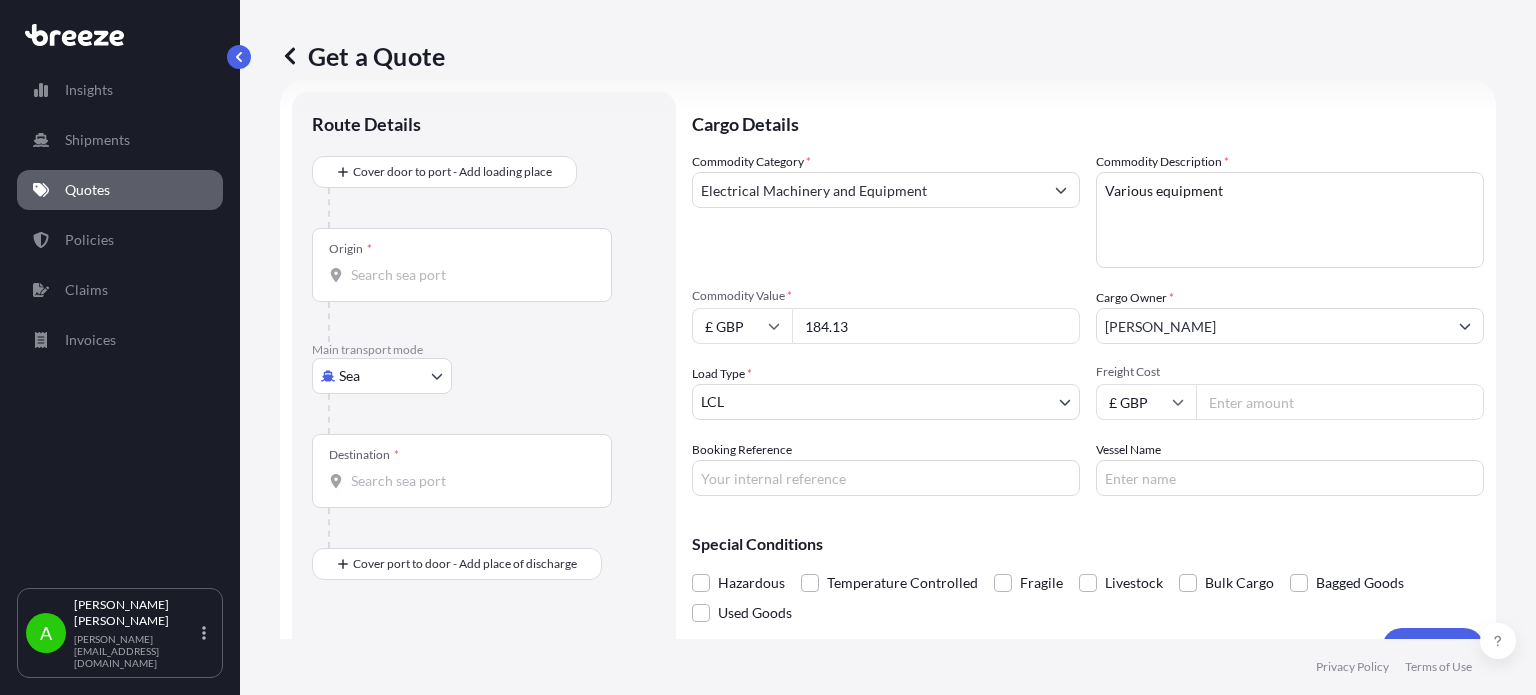 click on "Freight Cost" at bounding box center [1340, 402] 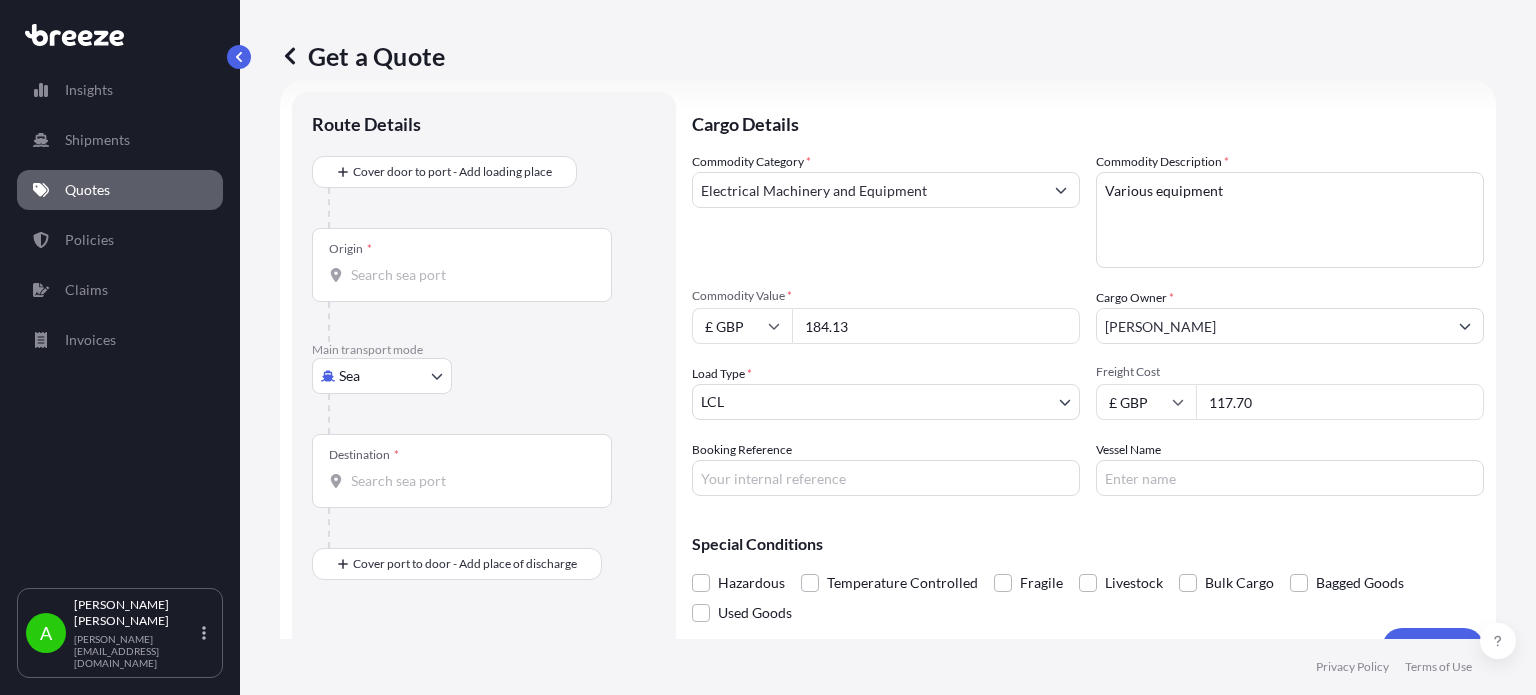 type on "117.70" 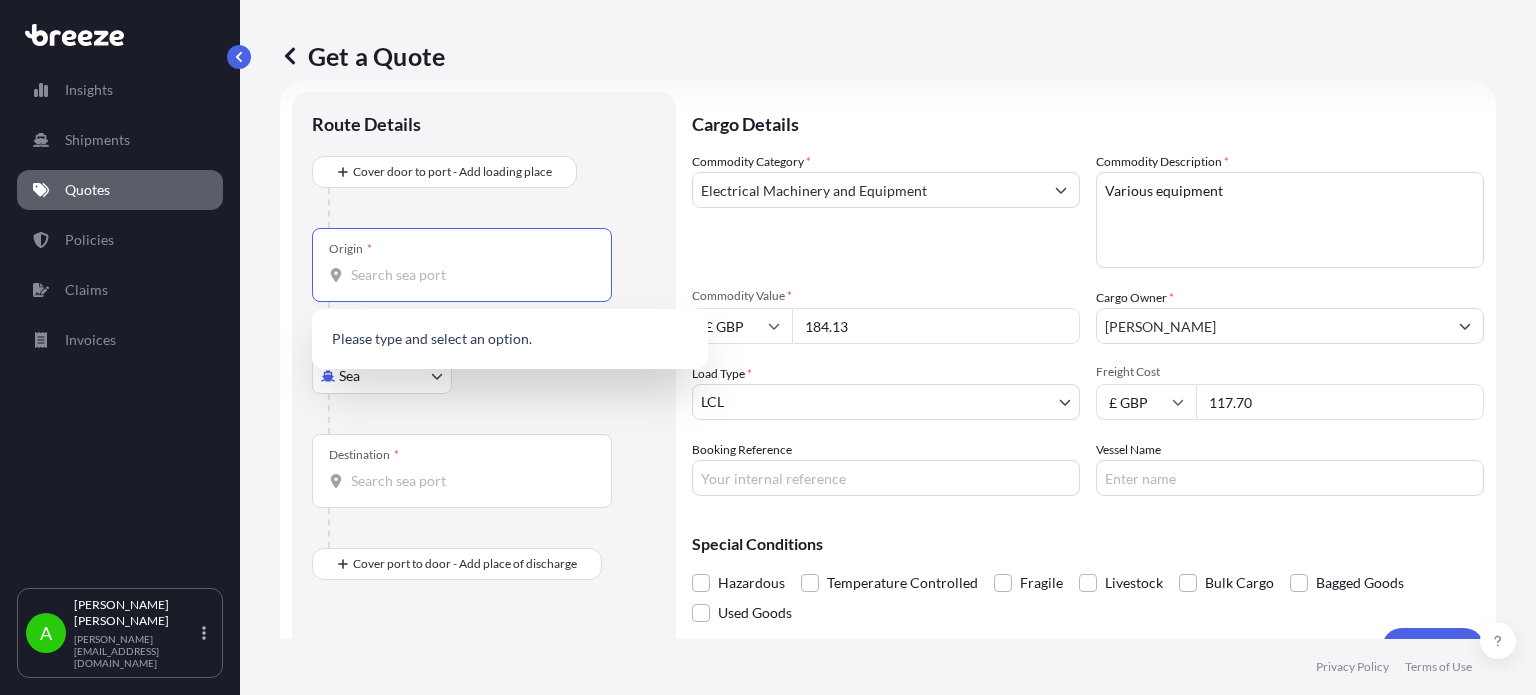 click on "Origin *" at bounding box center [469, 275] 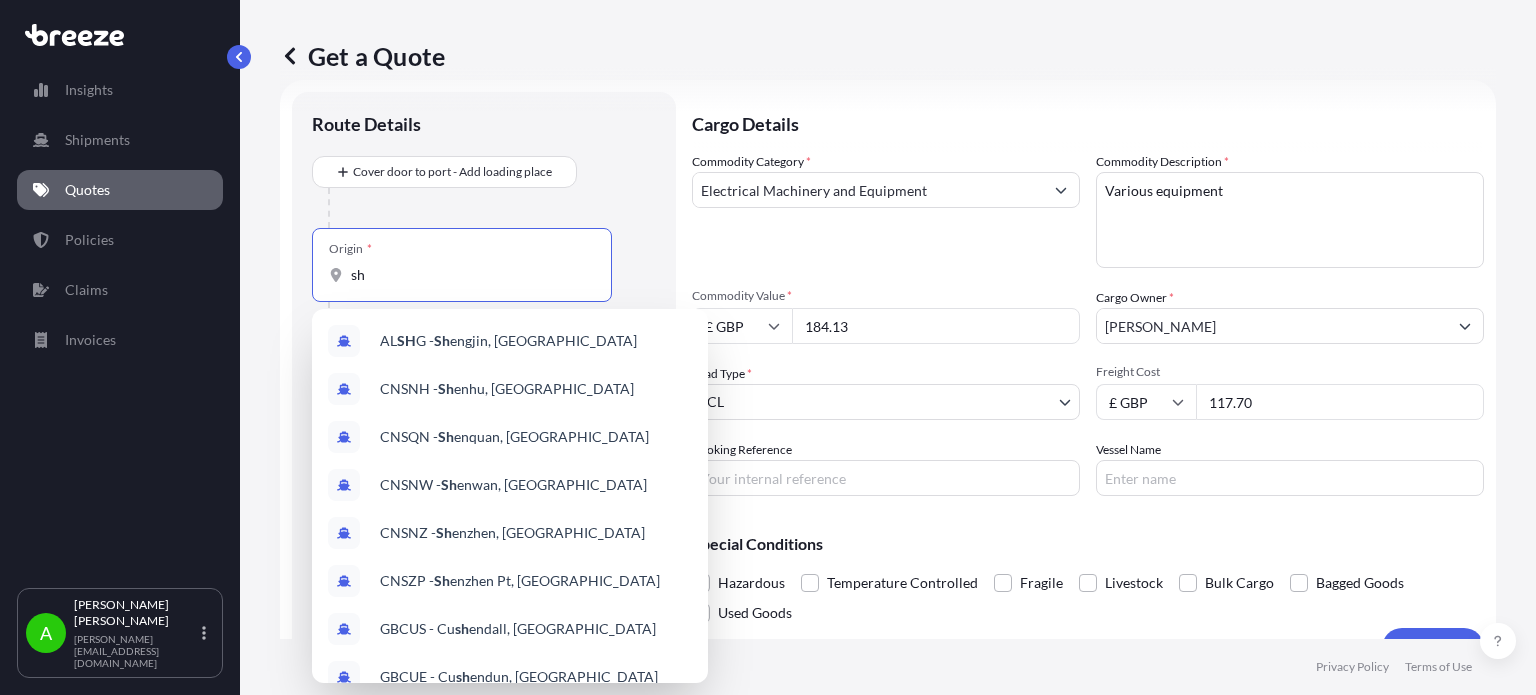 type on "s" 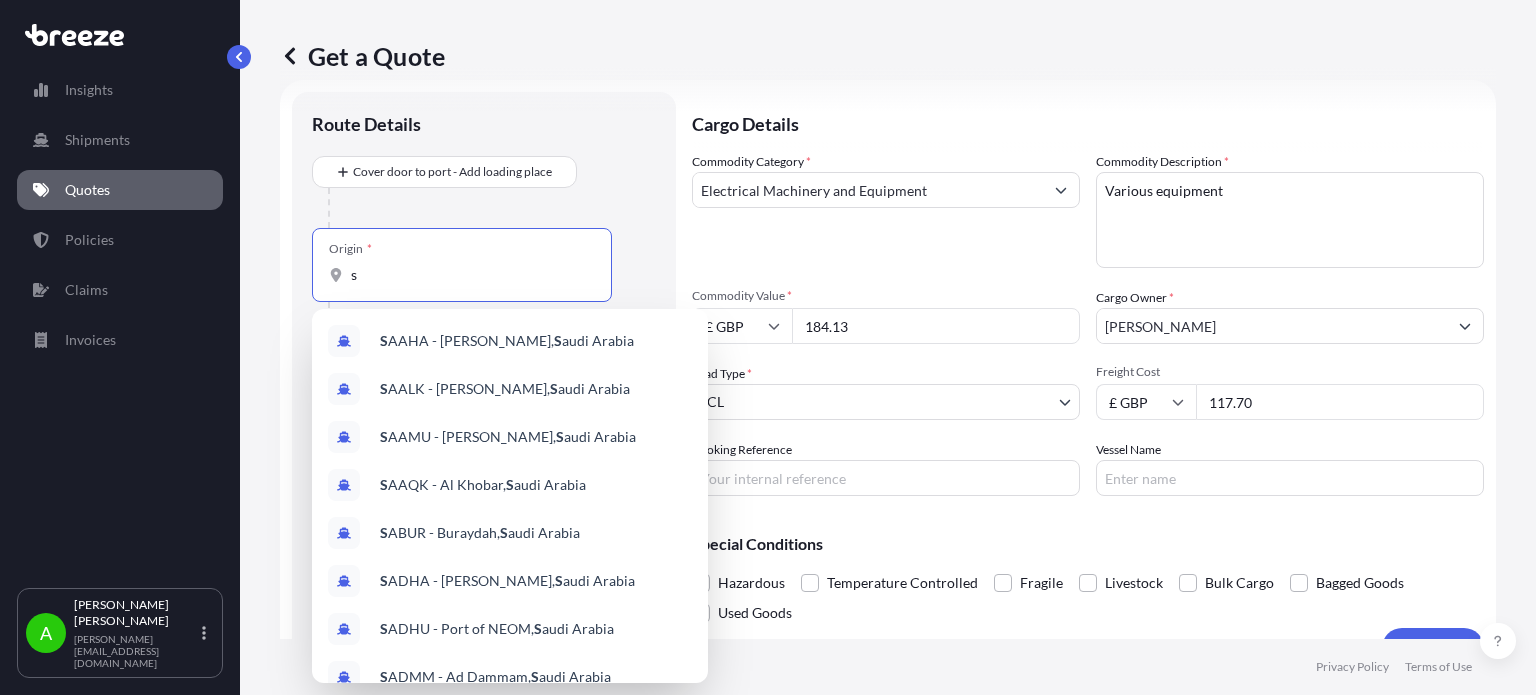type 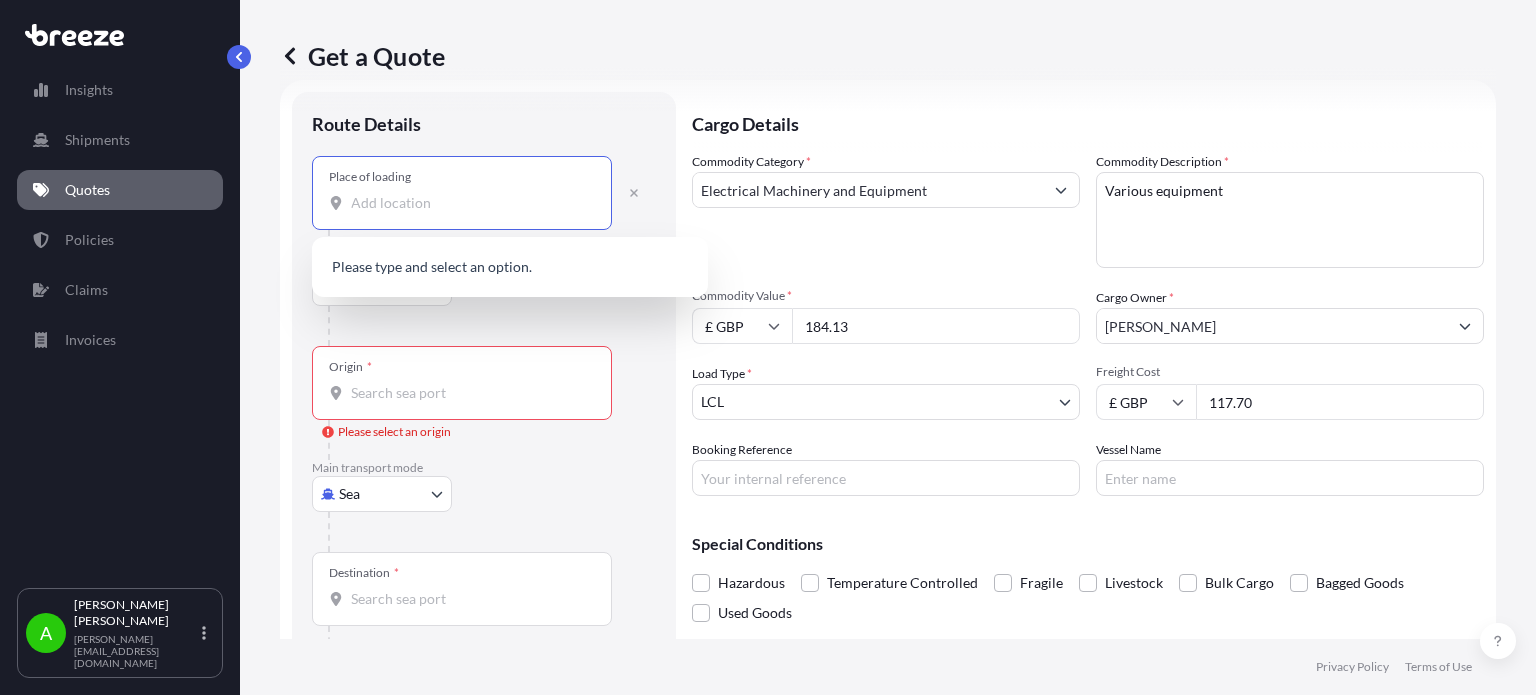 click on "Place of loading" at bounding box center (469, 203) 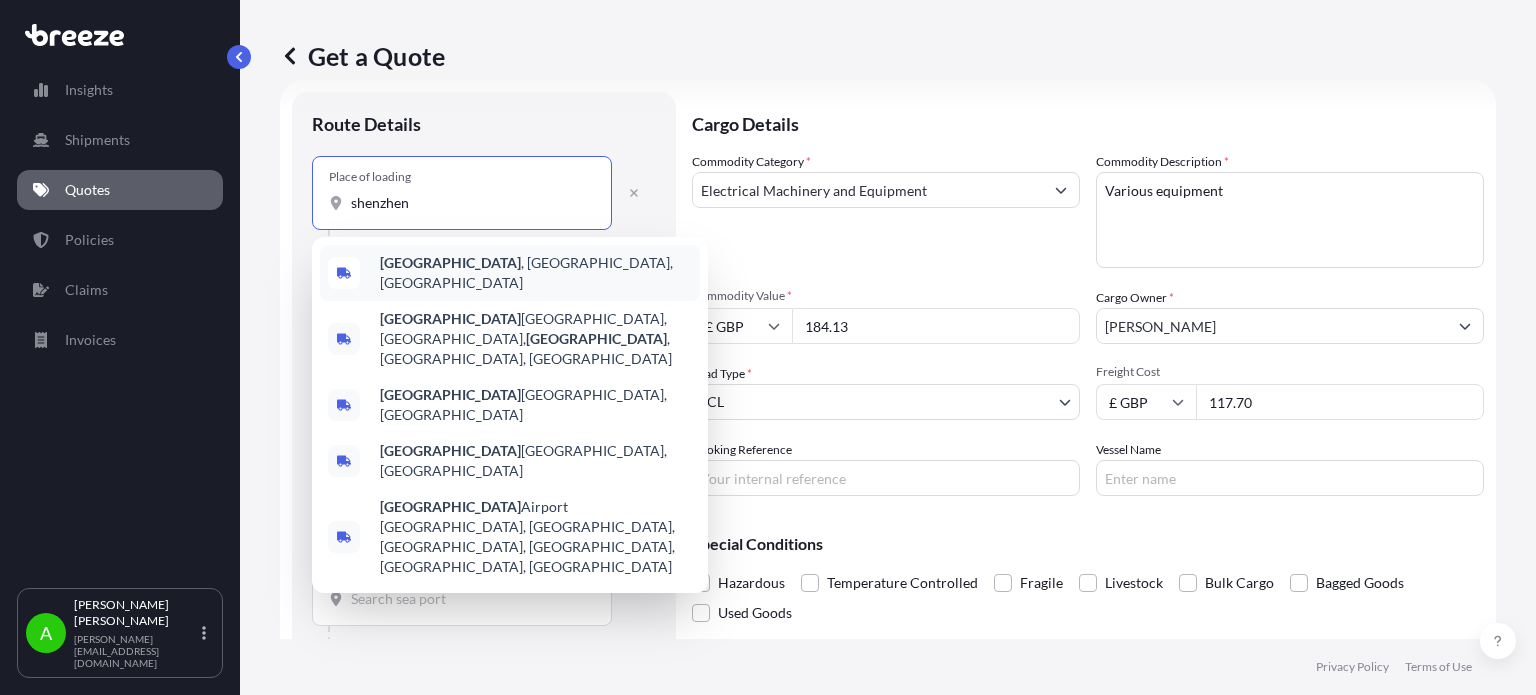 click on "[GEOGRAPHIC_DATA]" at bounding box center [450, 262] 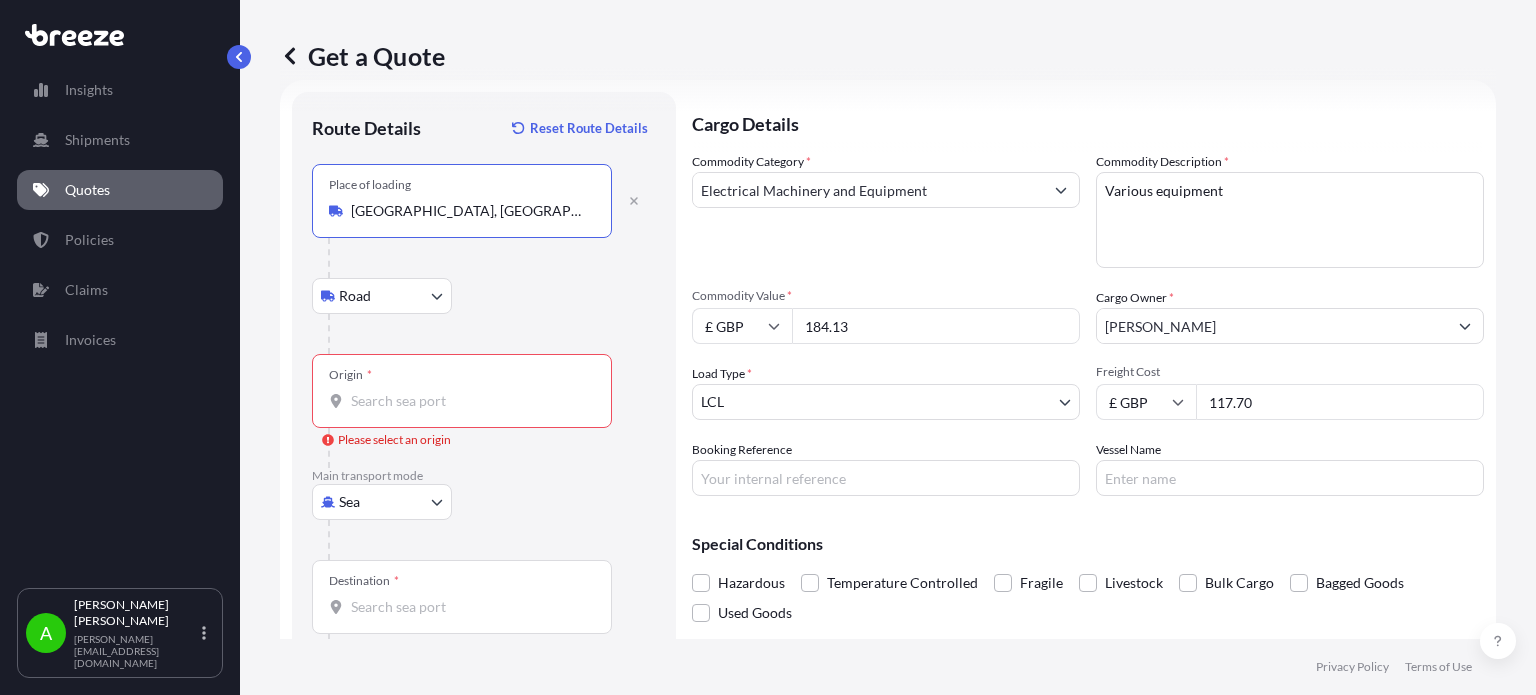 type on "[GEOGRAPHIC_DATA], [GEOGRAPHIC_DATA], [GEOGRAPHIC_DATA]" 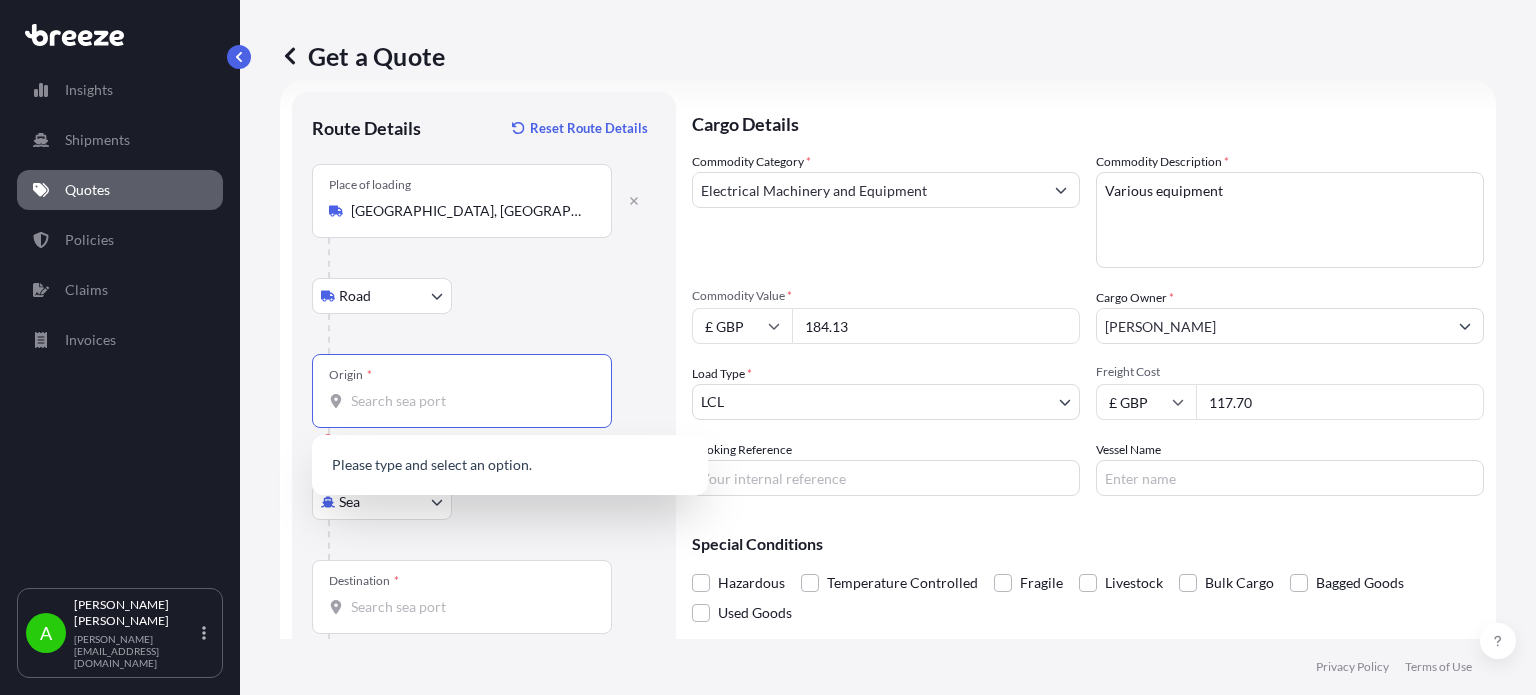 click on "Origin * Please select an origin" at bounding box center (469, 401) 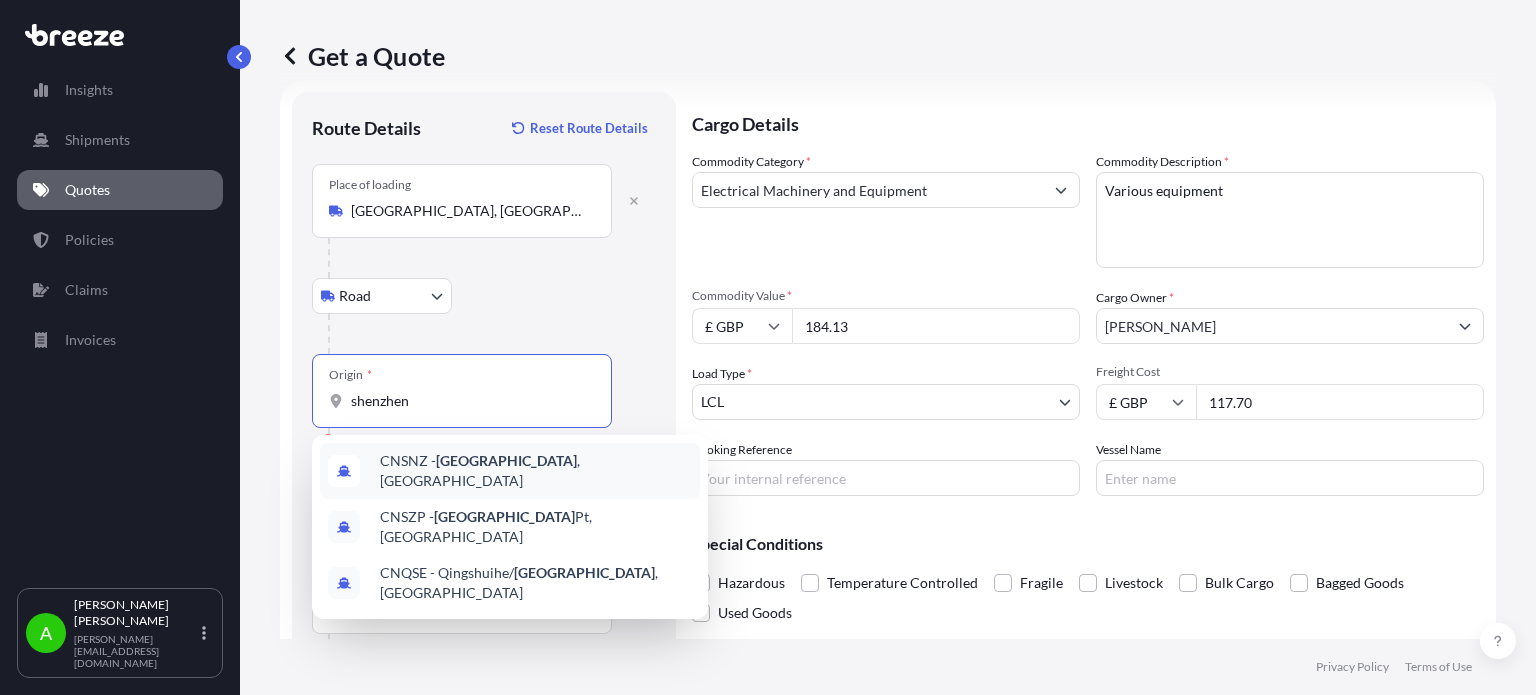 click on "CNSNZ -  [GEOGRAPHIC_DATA] , [GEOGRAPHIC_DATA]" at bounding box center [536, 471] 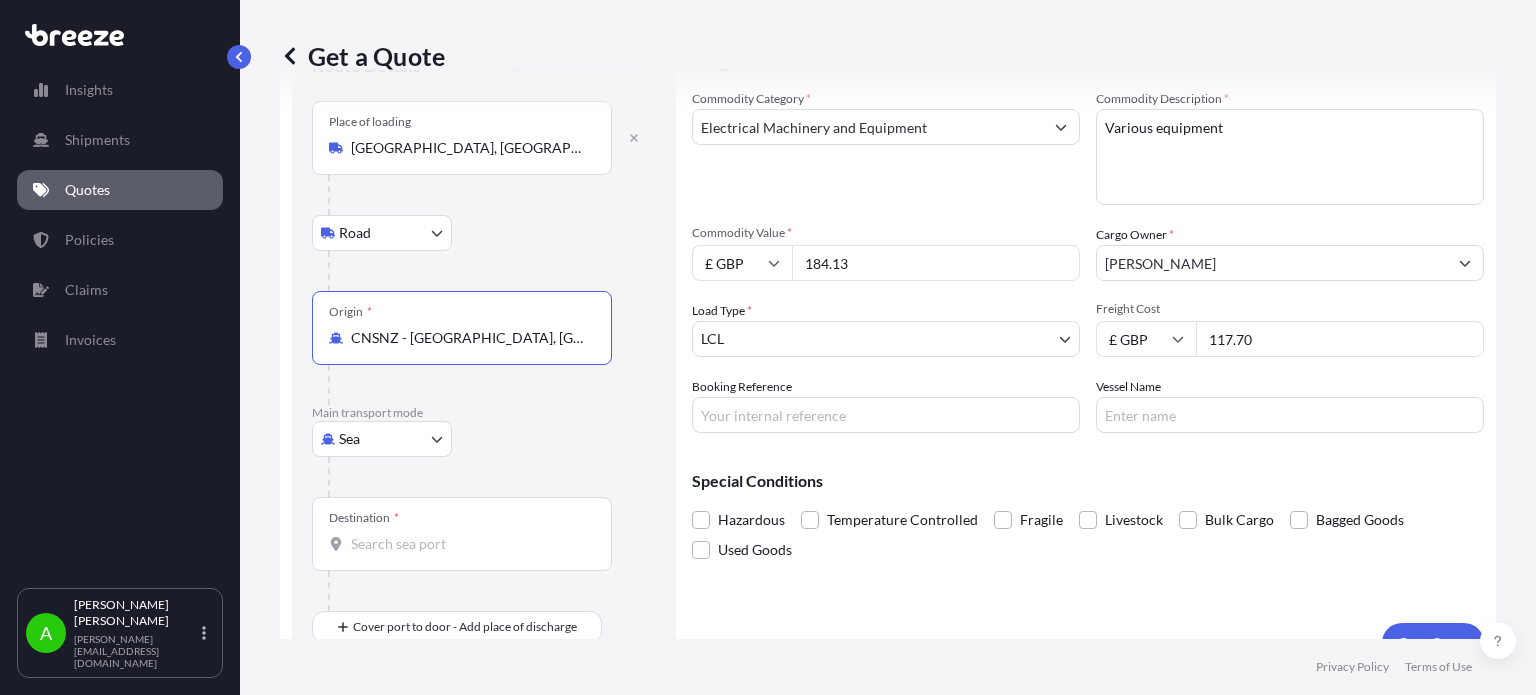 scroll, scrollTop: 129, scrollLeft: 0, axis: vertical 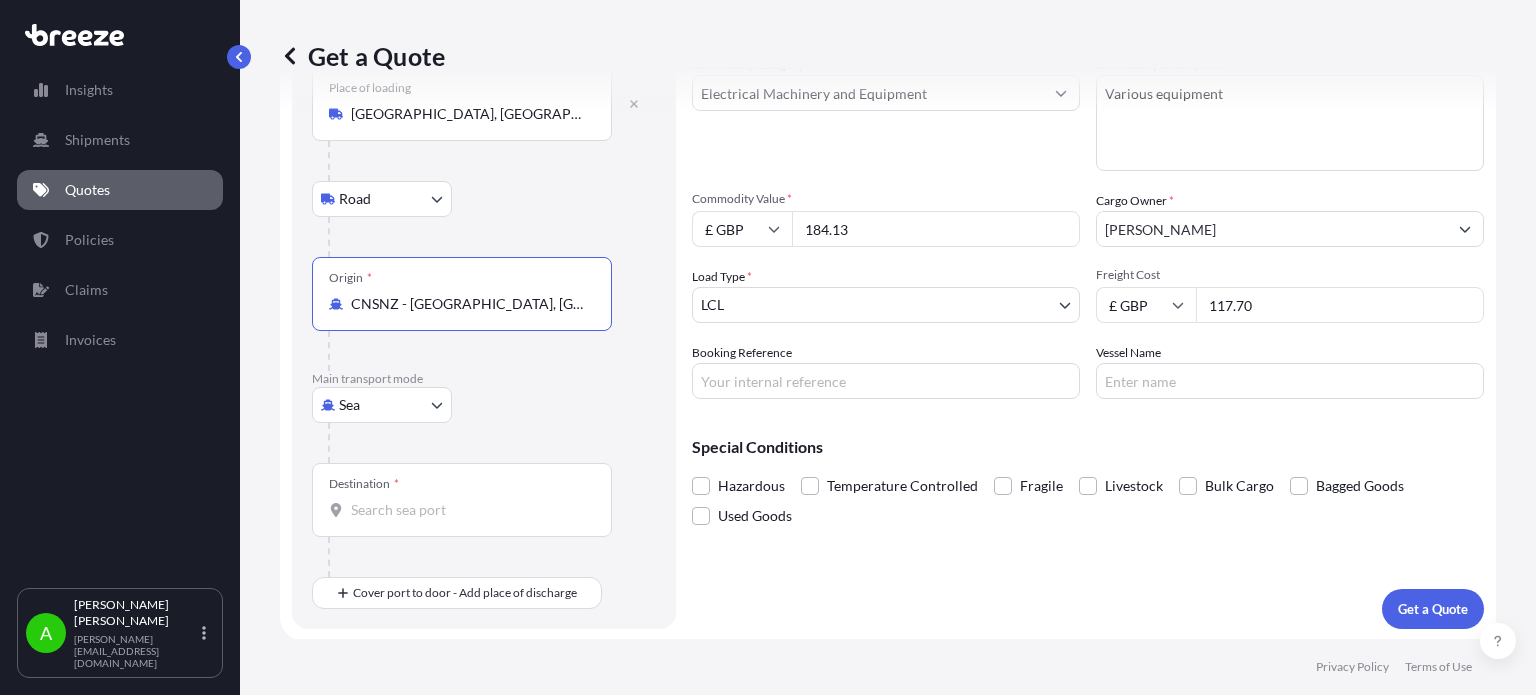 type on "CNSNZ - [GEOGRAPHIC_DATA], [GEOGRAPHIC_DATA]" 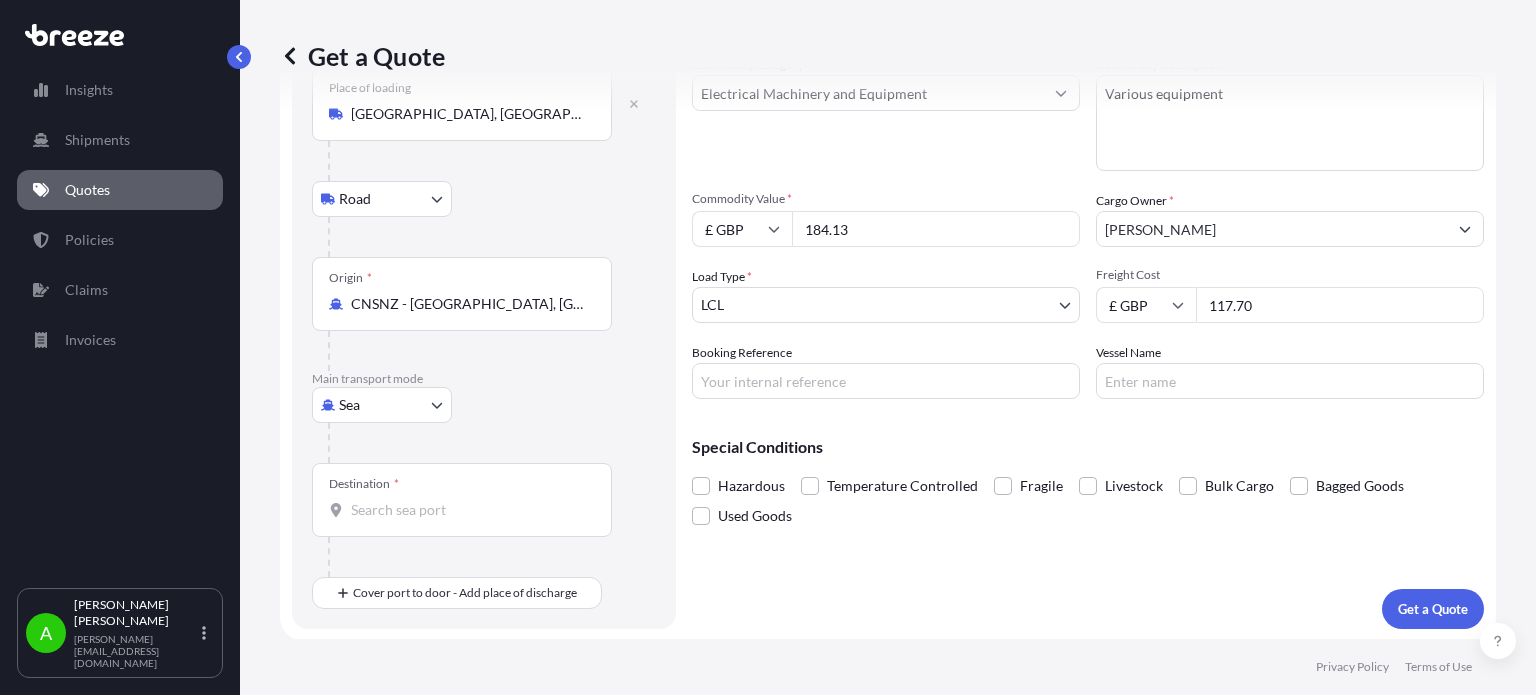 click on "Destination *" at bounding box center (462, 500) 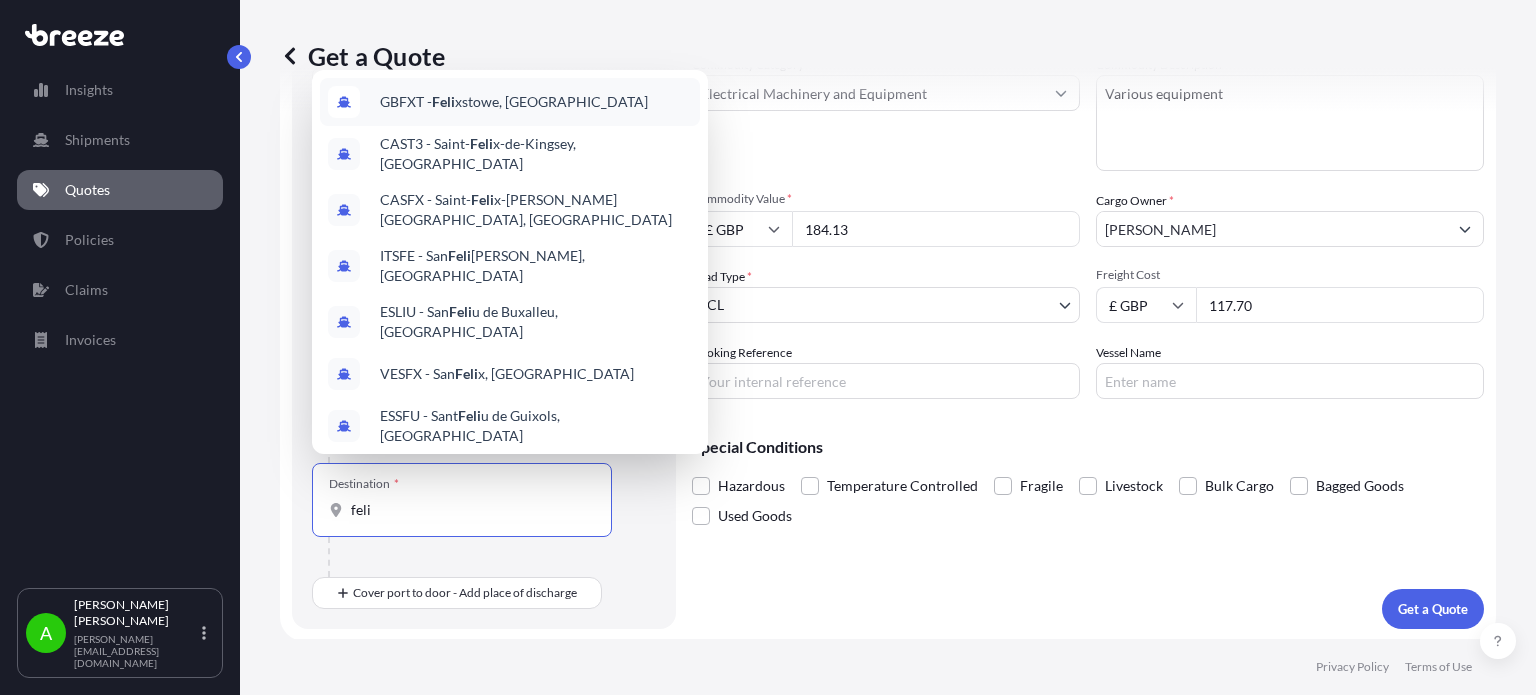 click on "GBFXT -  Feli xstowe, [GEOGRAPHIC_DATA]" at bounding box center [514, 102] 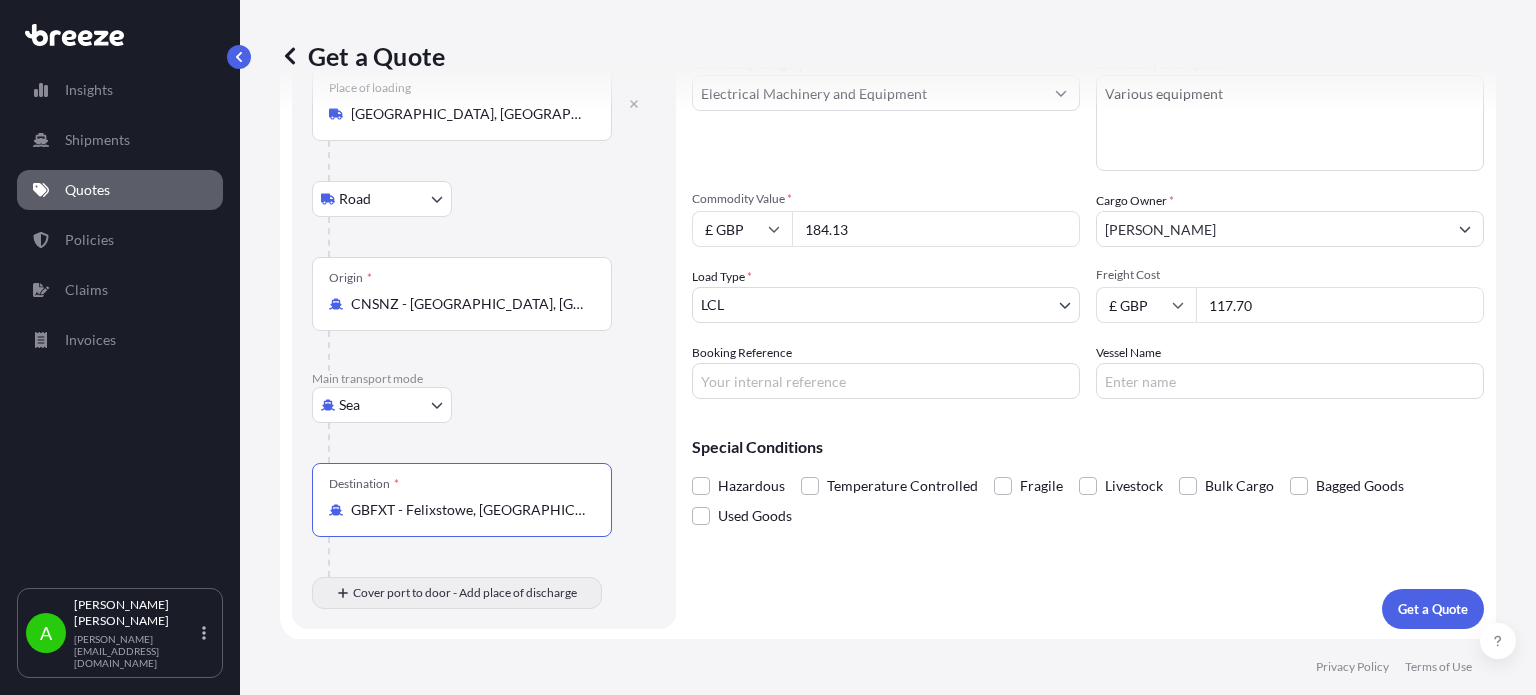 type on "GBFXT - Felixstowe, [GEOGRAPHIC_DATA]" 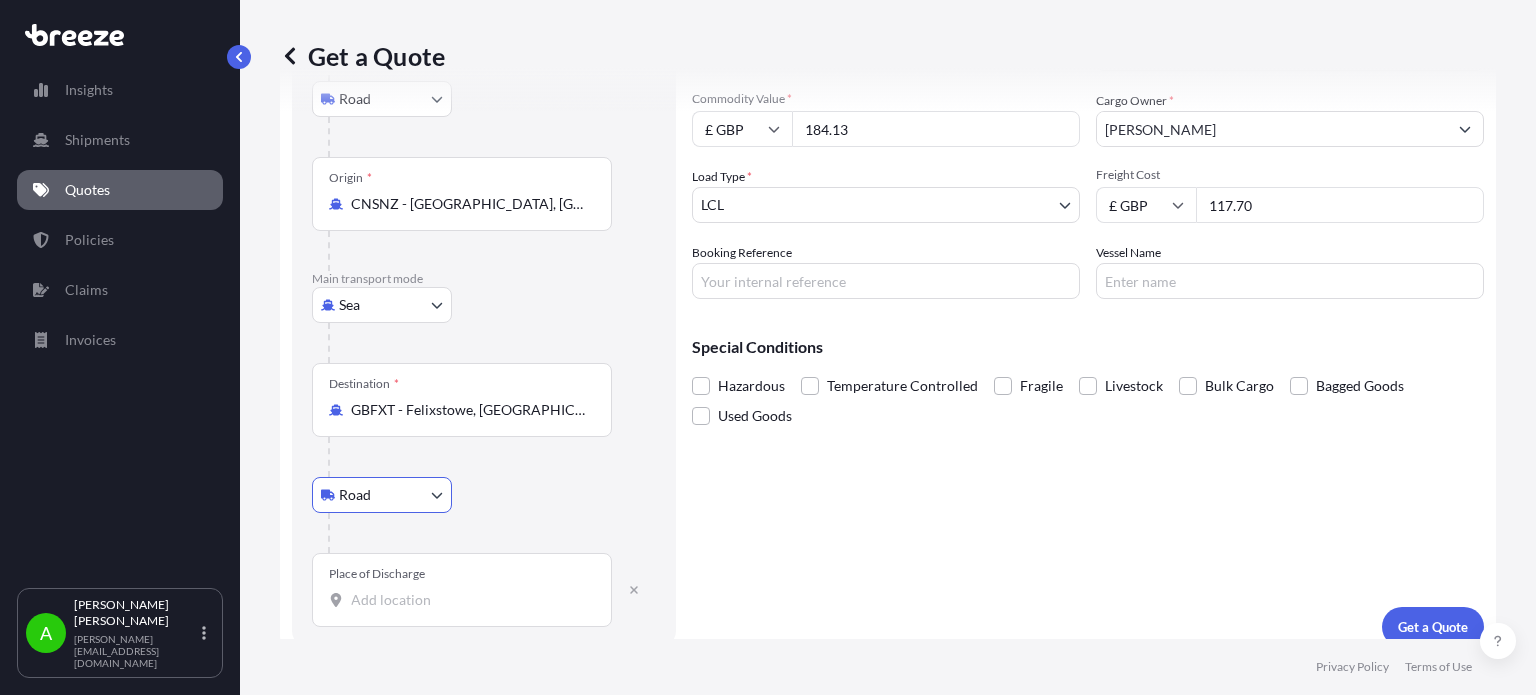 scroll, scrollTop: 237, scrollLeft: 0, axis: vertical 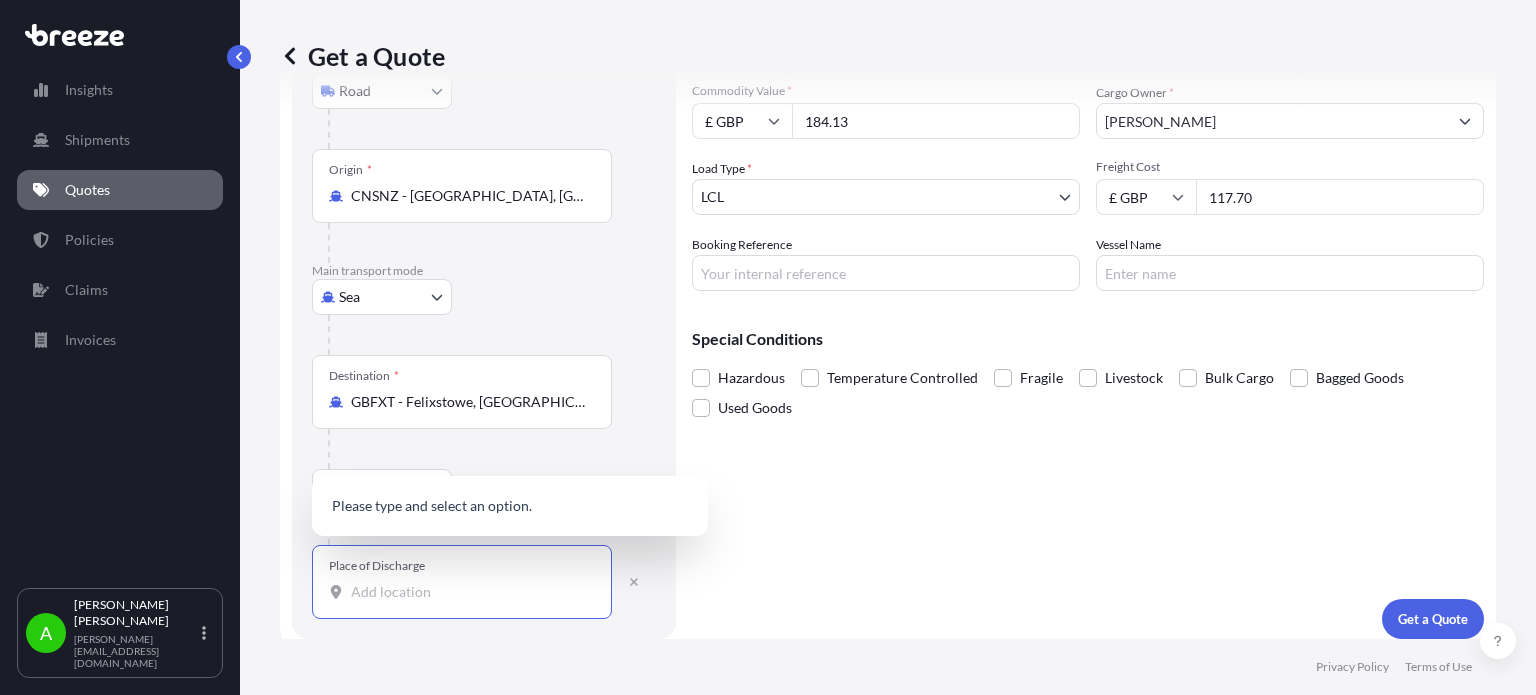 click on "Place of Discharge" at bounding box center (469, 592) 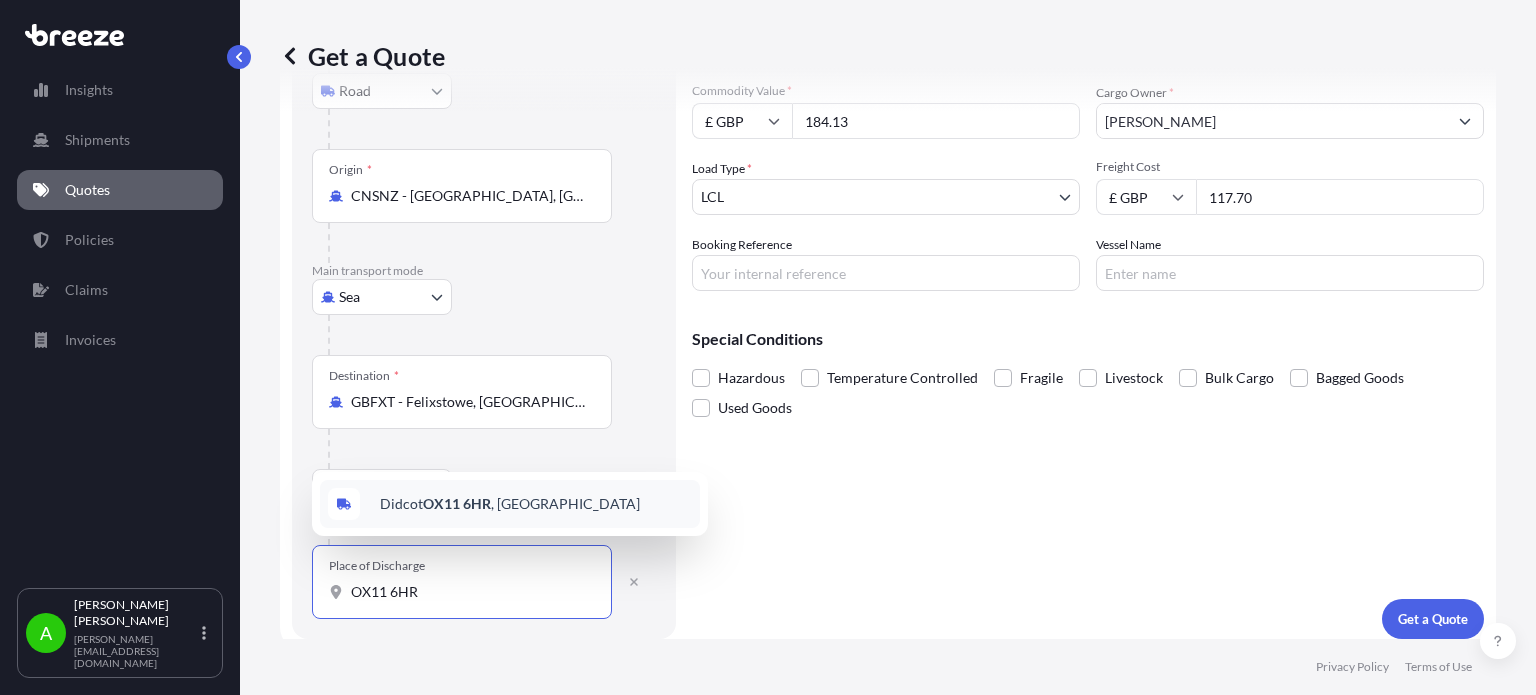 click on "[STREET_ADDRESS]" at bounding box center [510, 504] 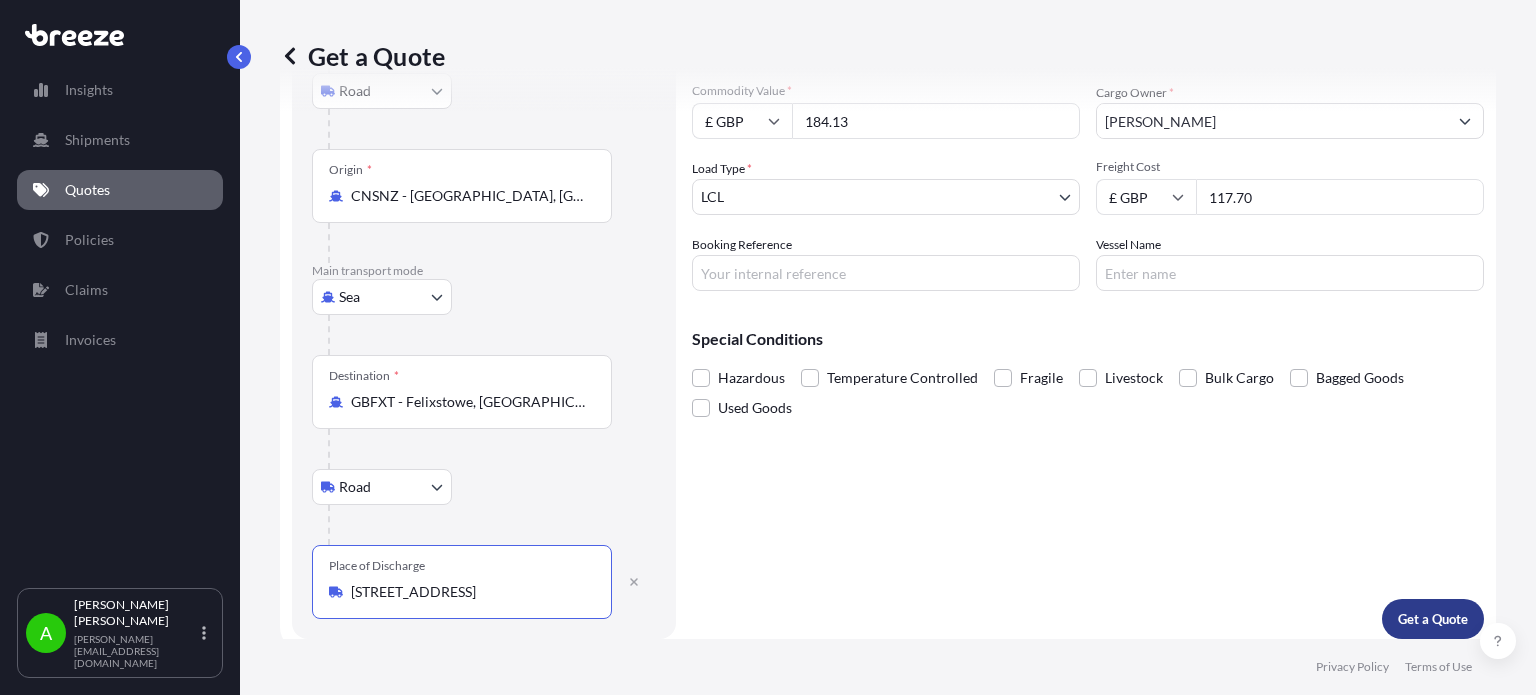 type on "[STREET_ADDRESS]" 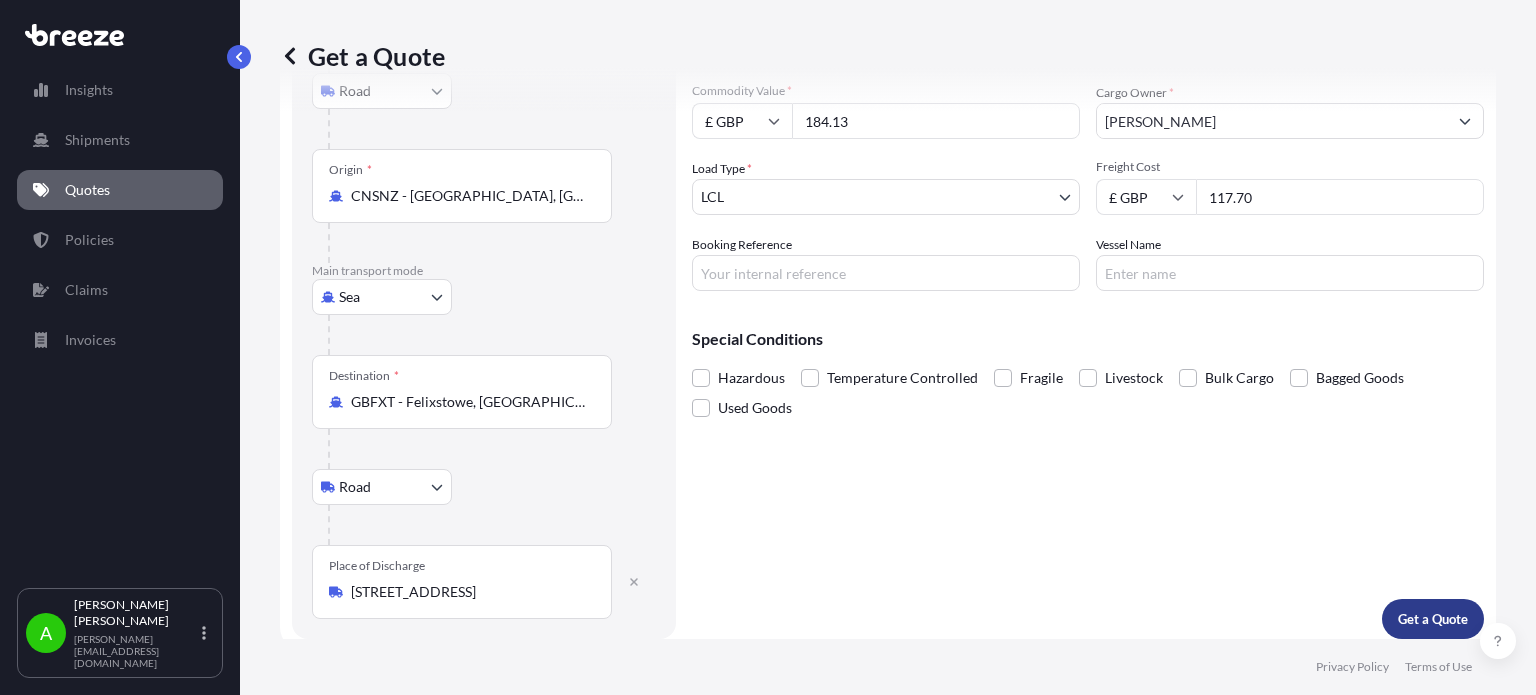 click on "Get a Quote" at bounding box center [1433, 619] 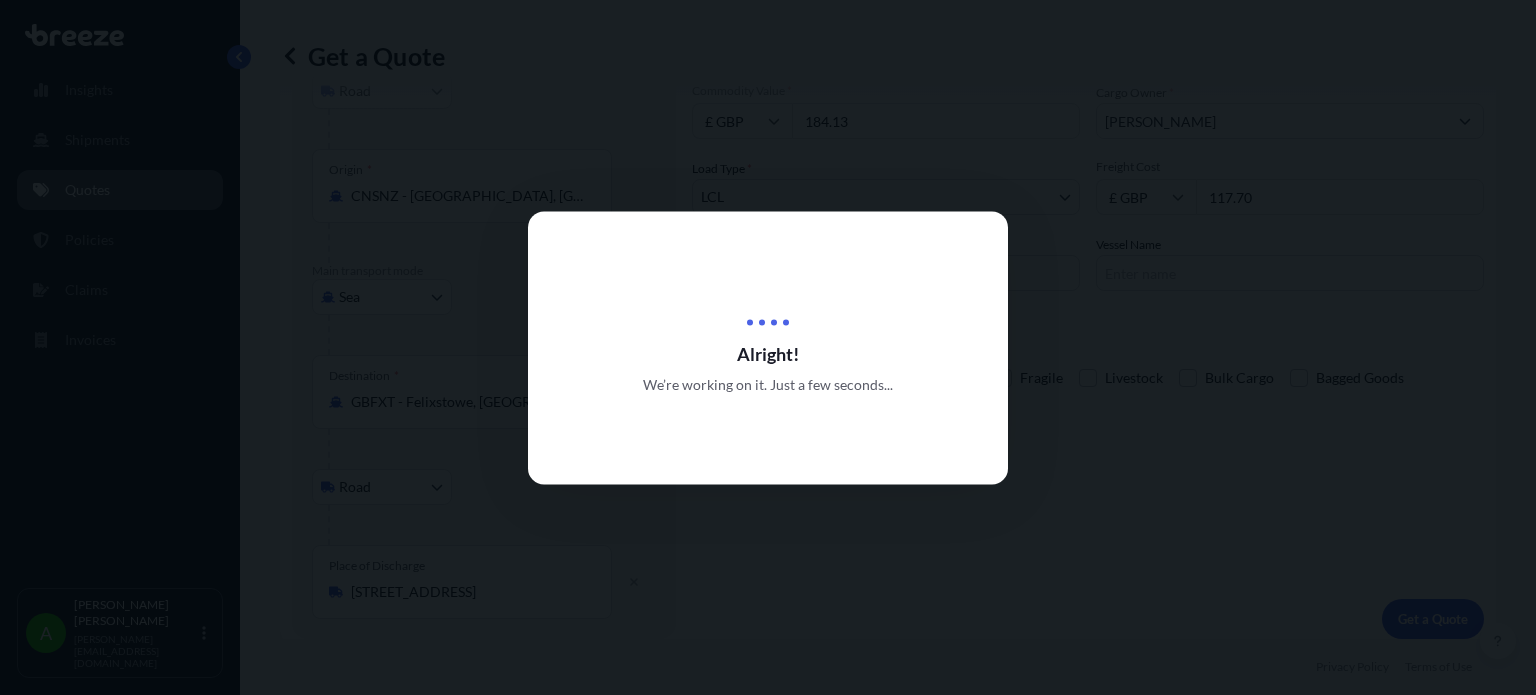 scroll, scrollTop: 0, scrollLeft: 0, axis: both 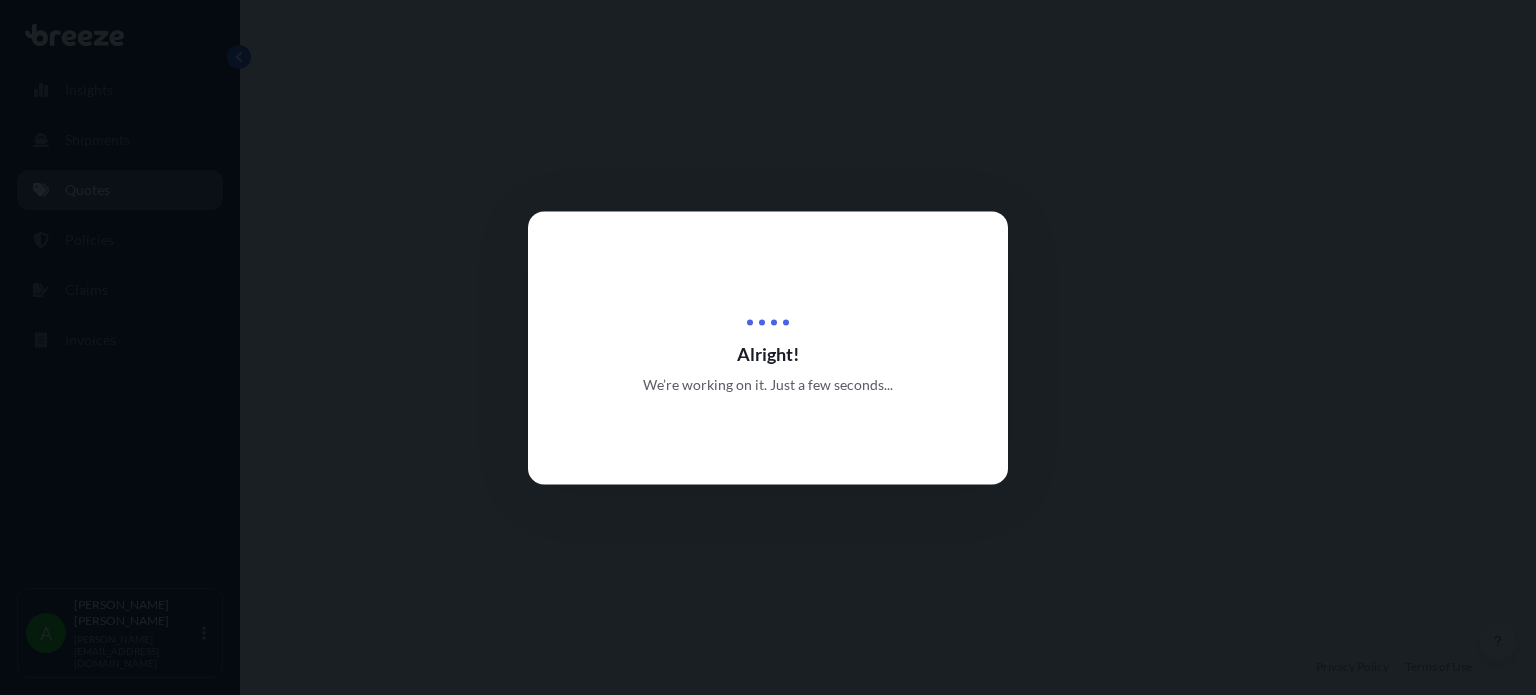 select on "Road" 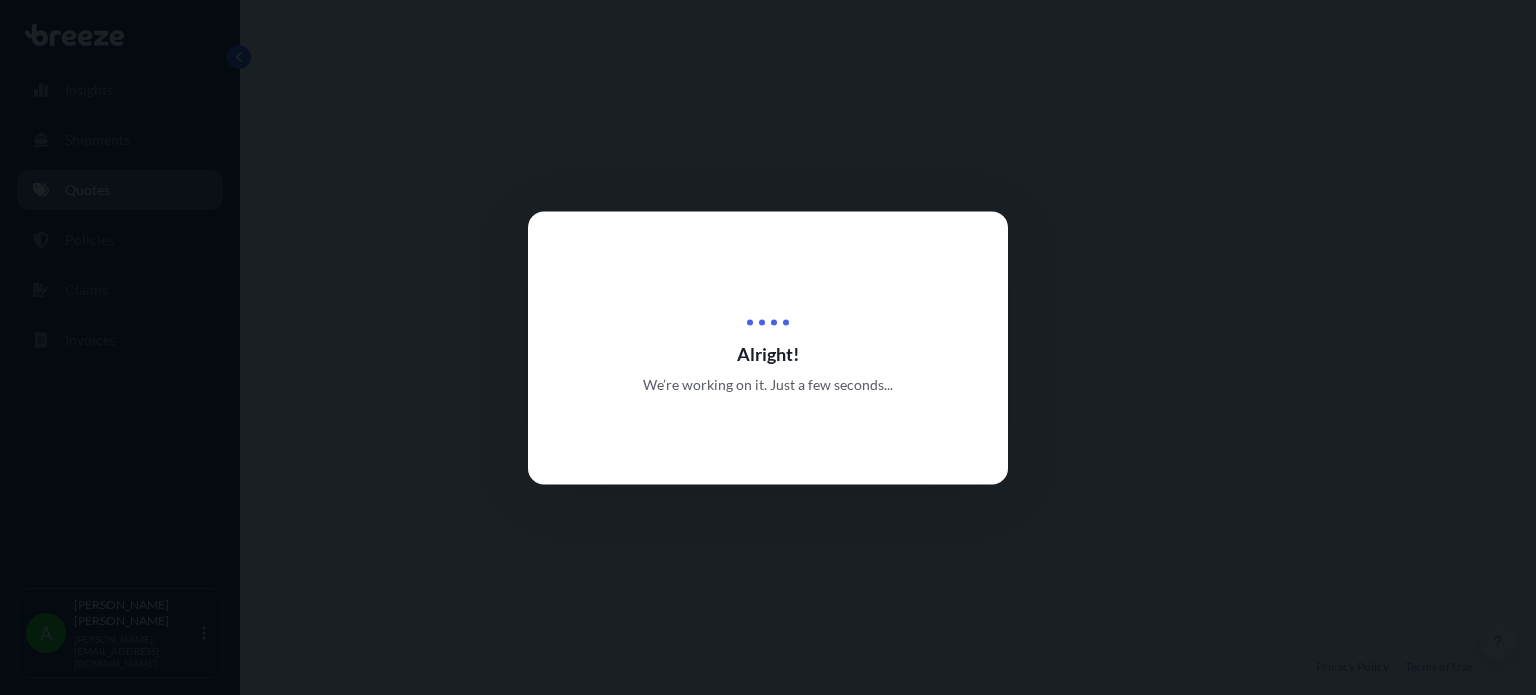 select on "Sea" 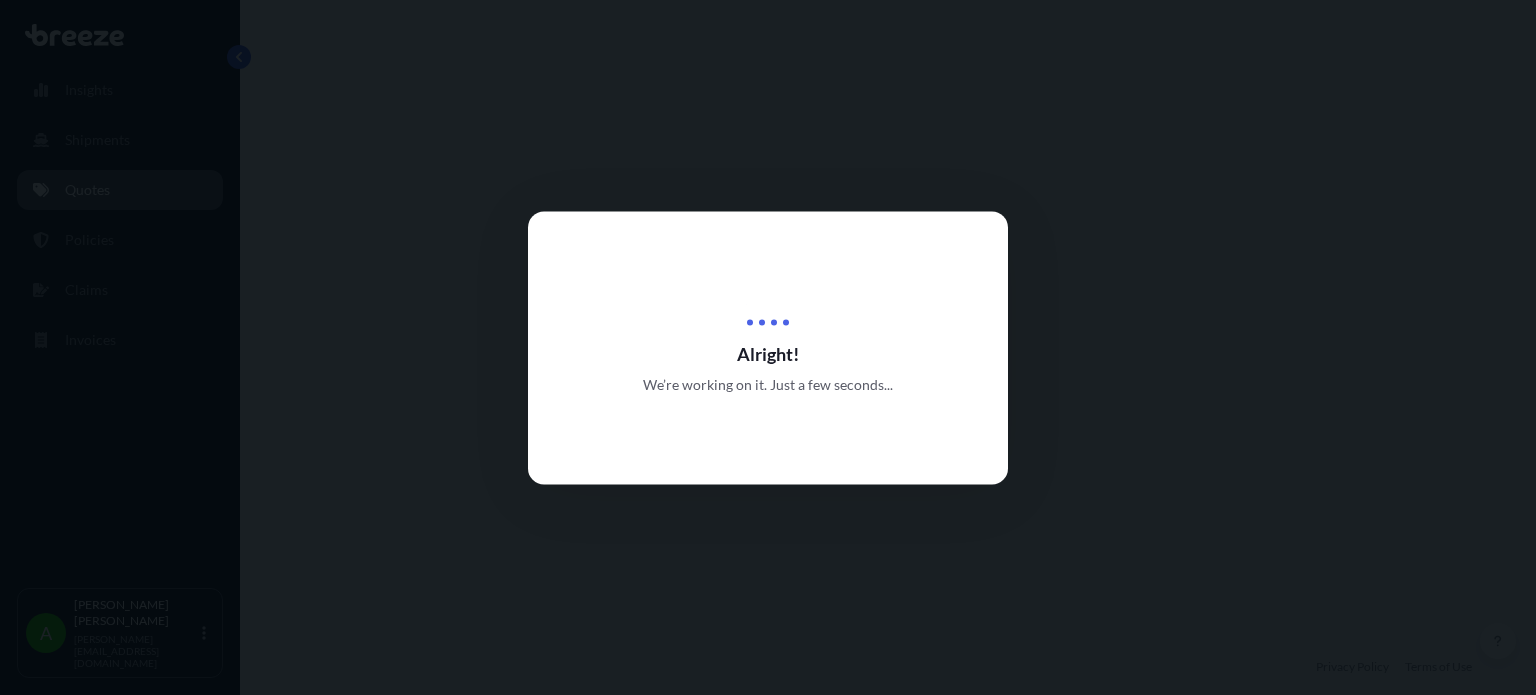 select on "Road" 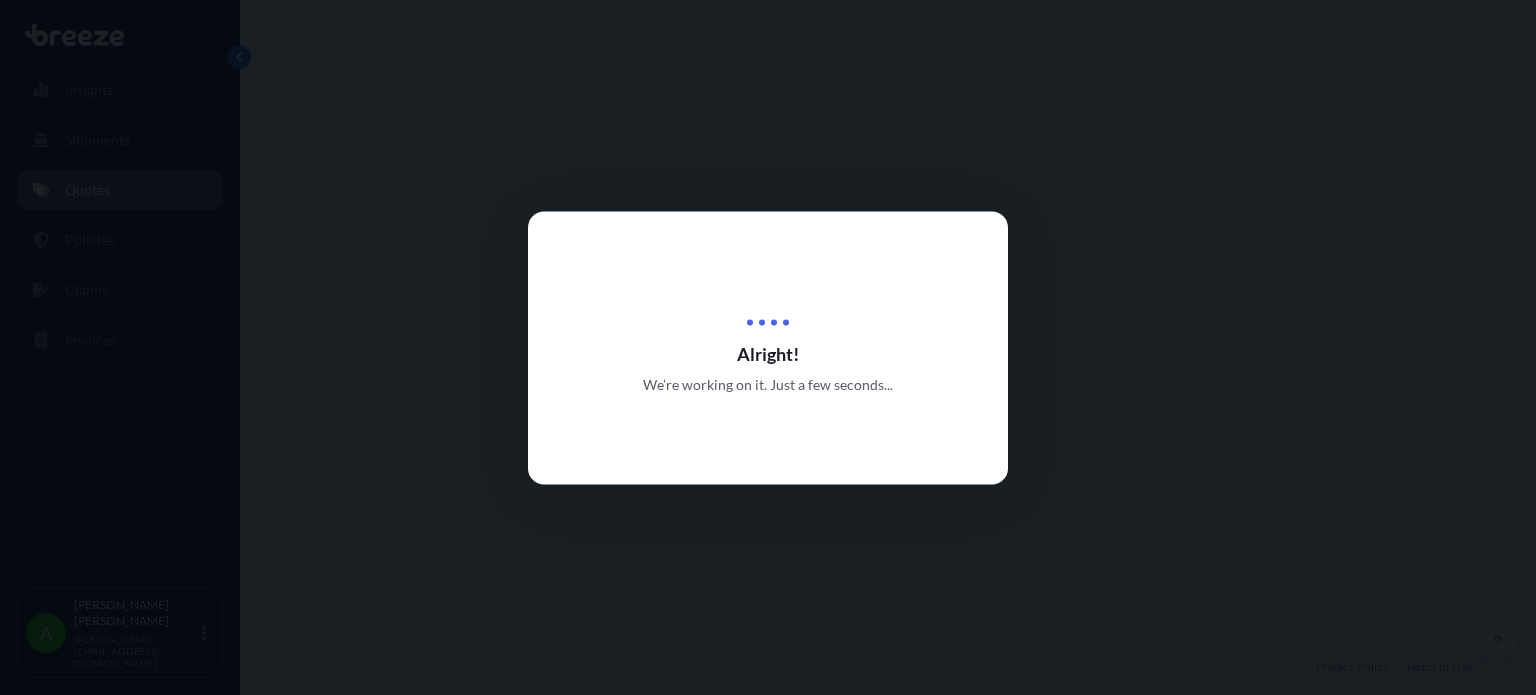 select on "1" 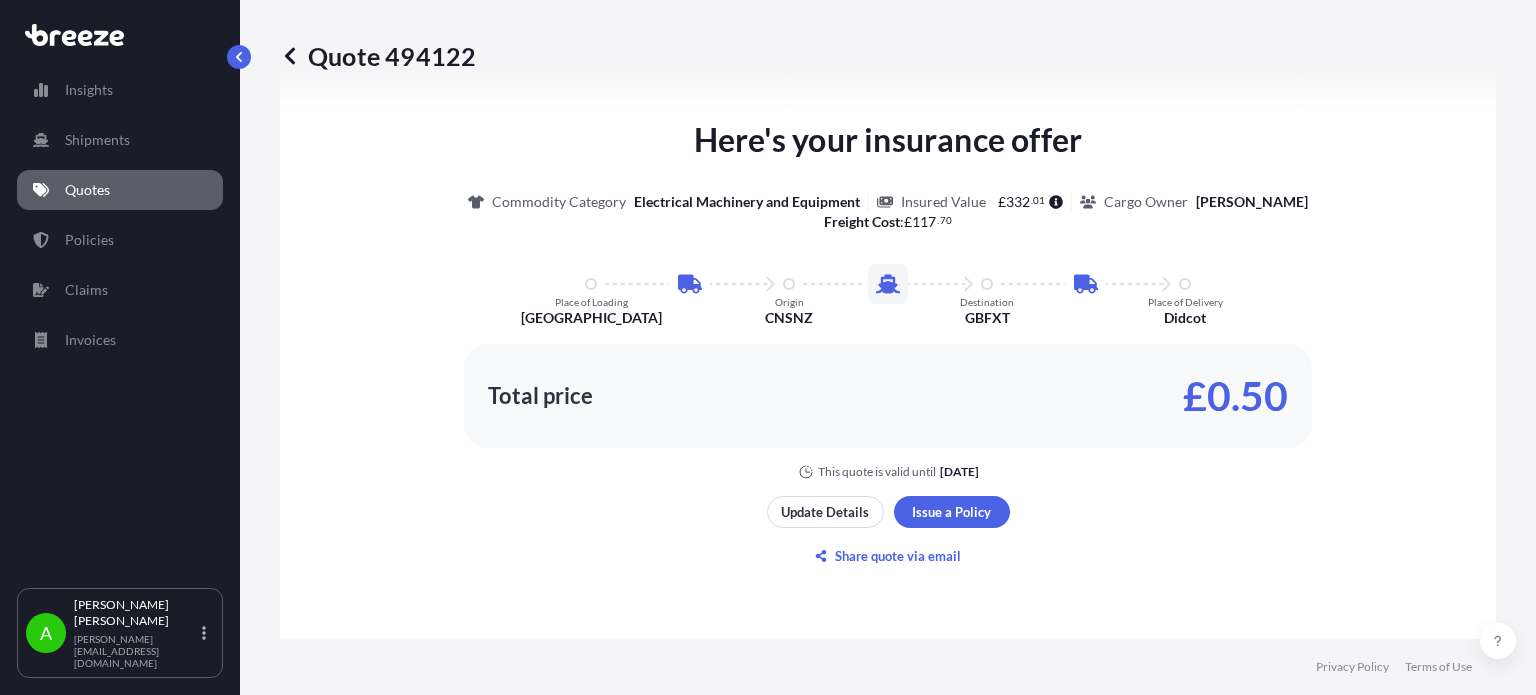scroll, scrollTop: 1198, scrollLeft: 0, axis: vertical 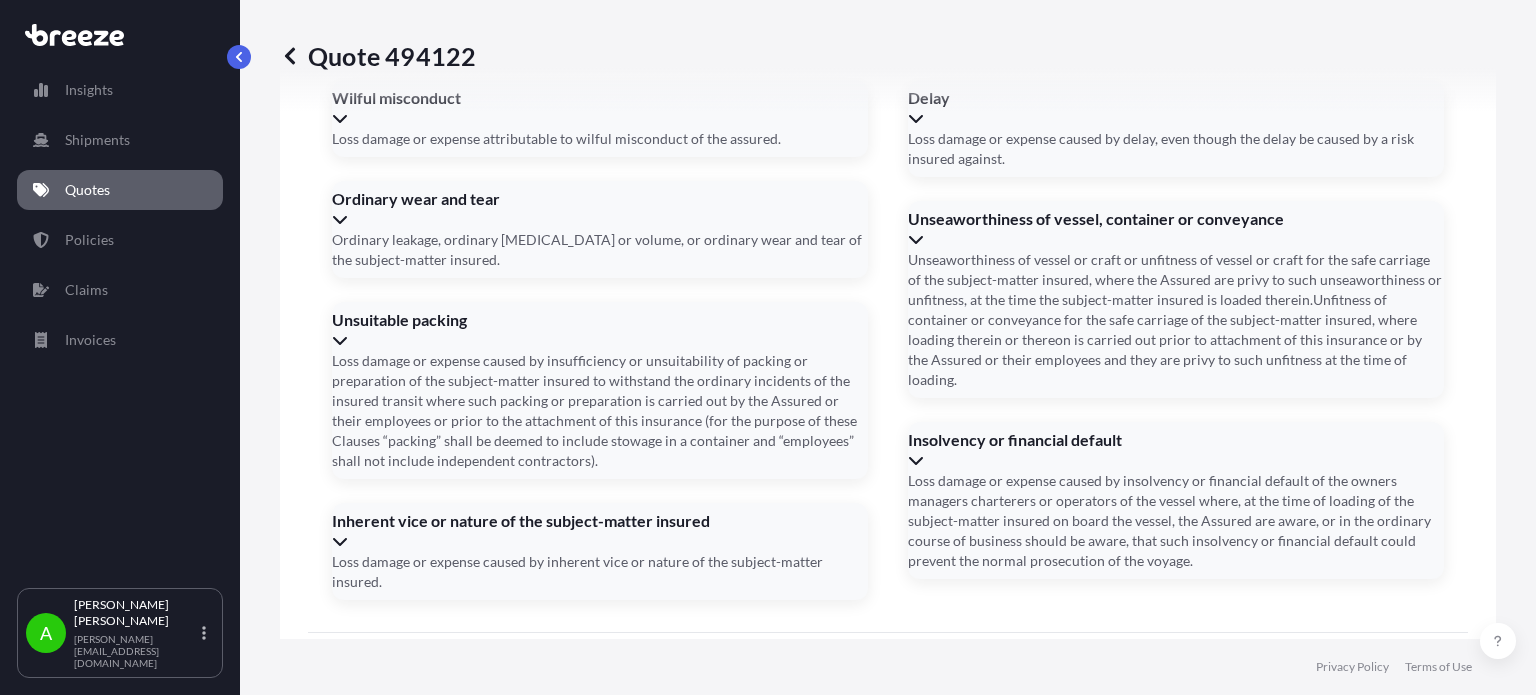 click on "Address   *" at bounding box center (886, 875) 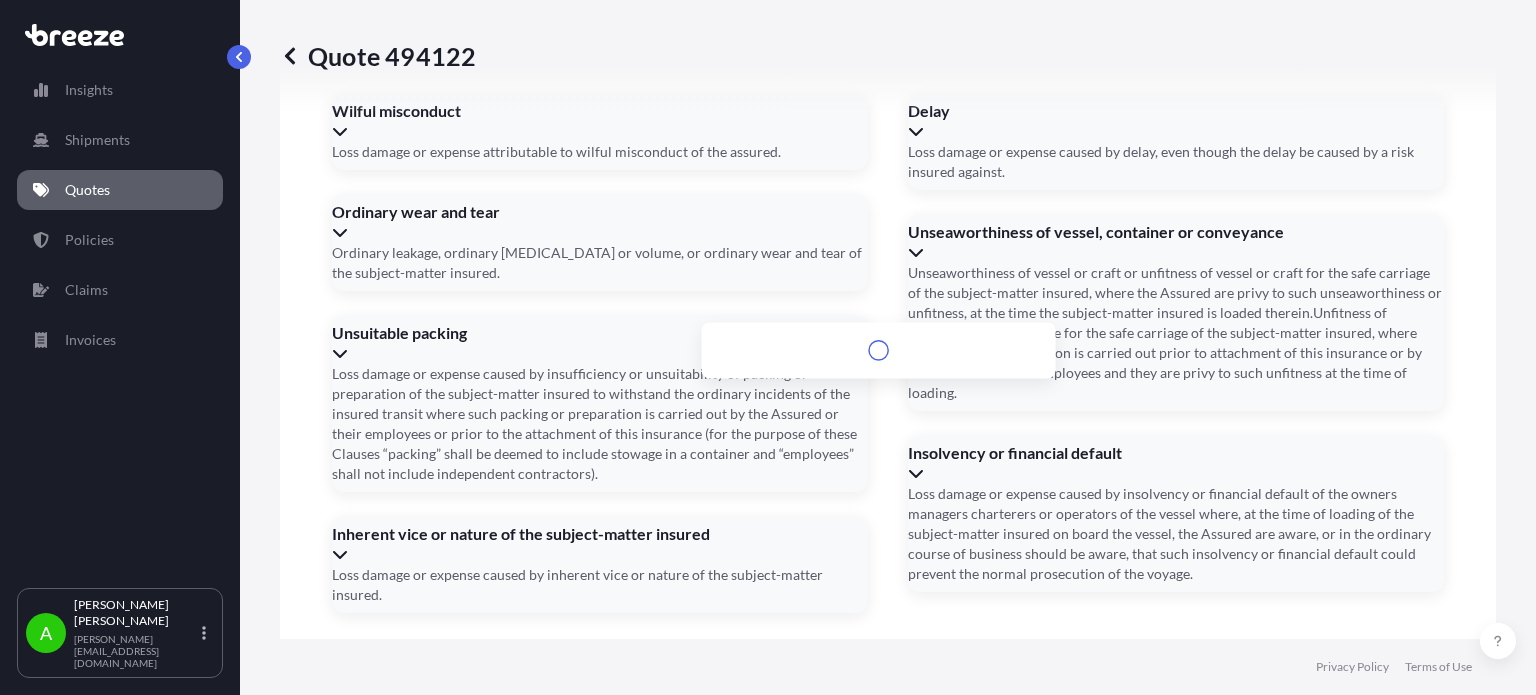 scroll, scrollTop: 2848, scrollLeft: 0, axis: vertical 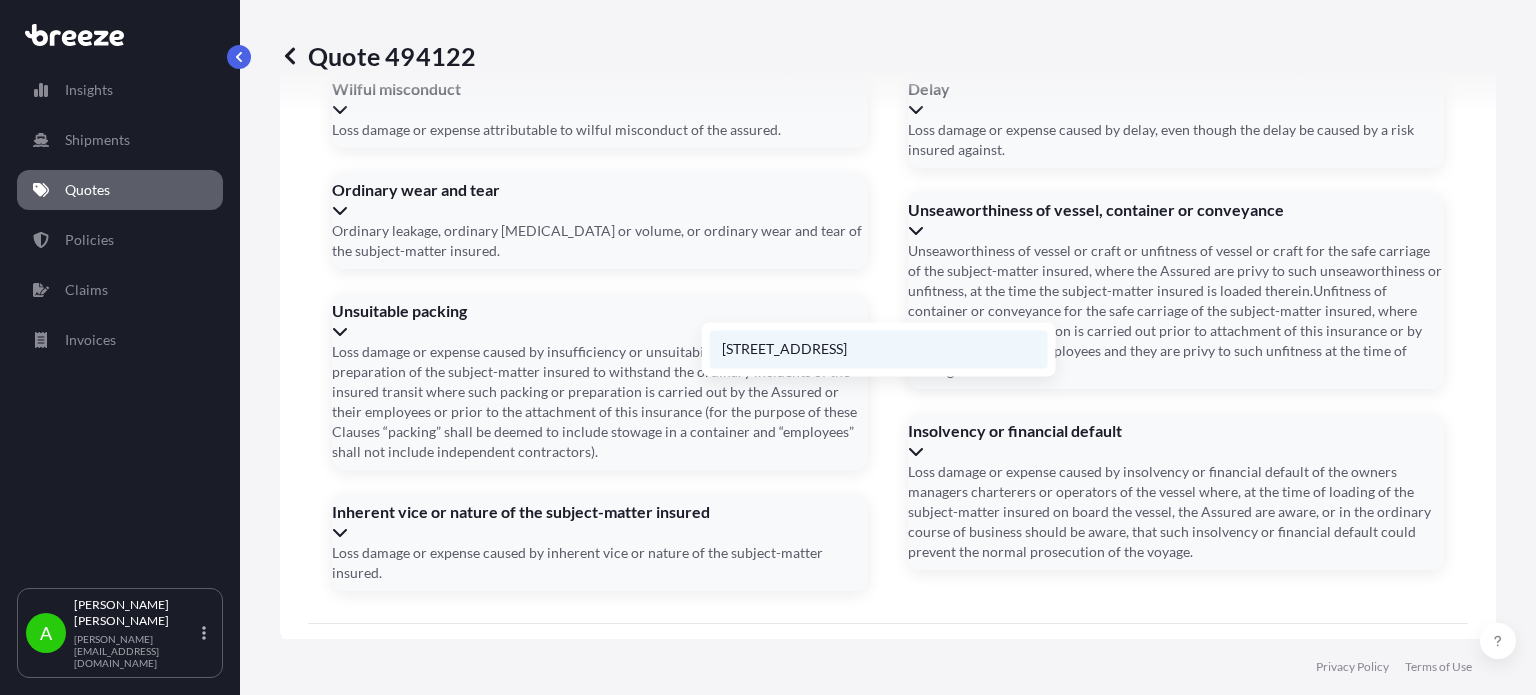 click on "[STREET_ADDRESS]" at bounding box center (879, 349) 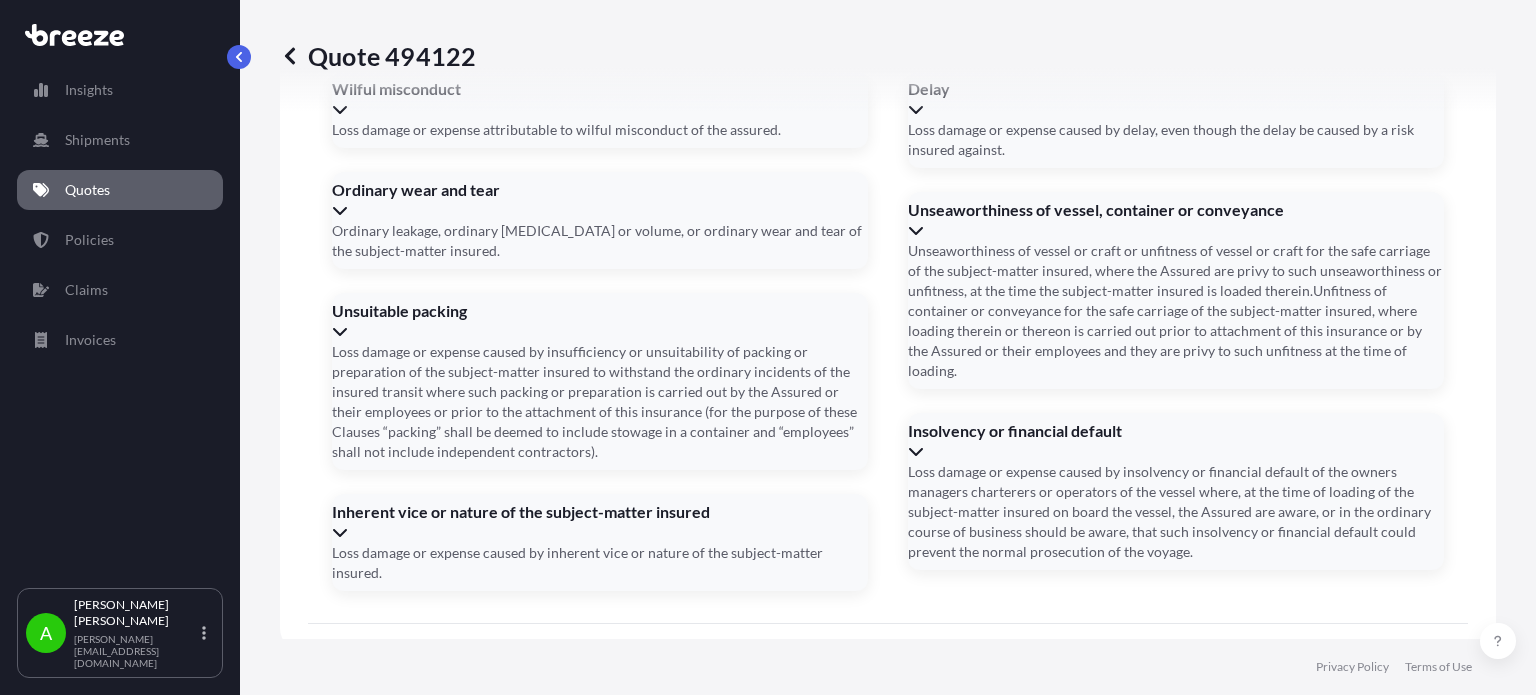 scroll, scrollTop: 2826, scrollLeft: 0, axis: vertical 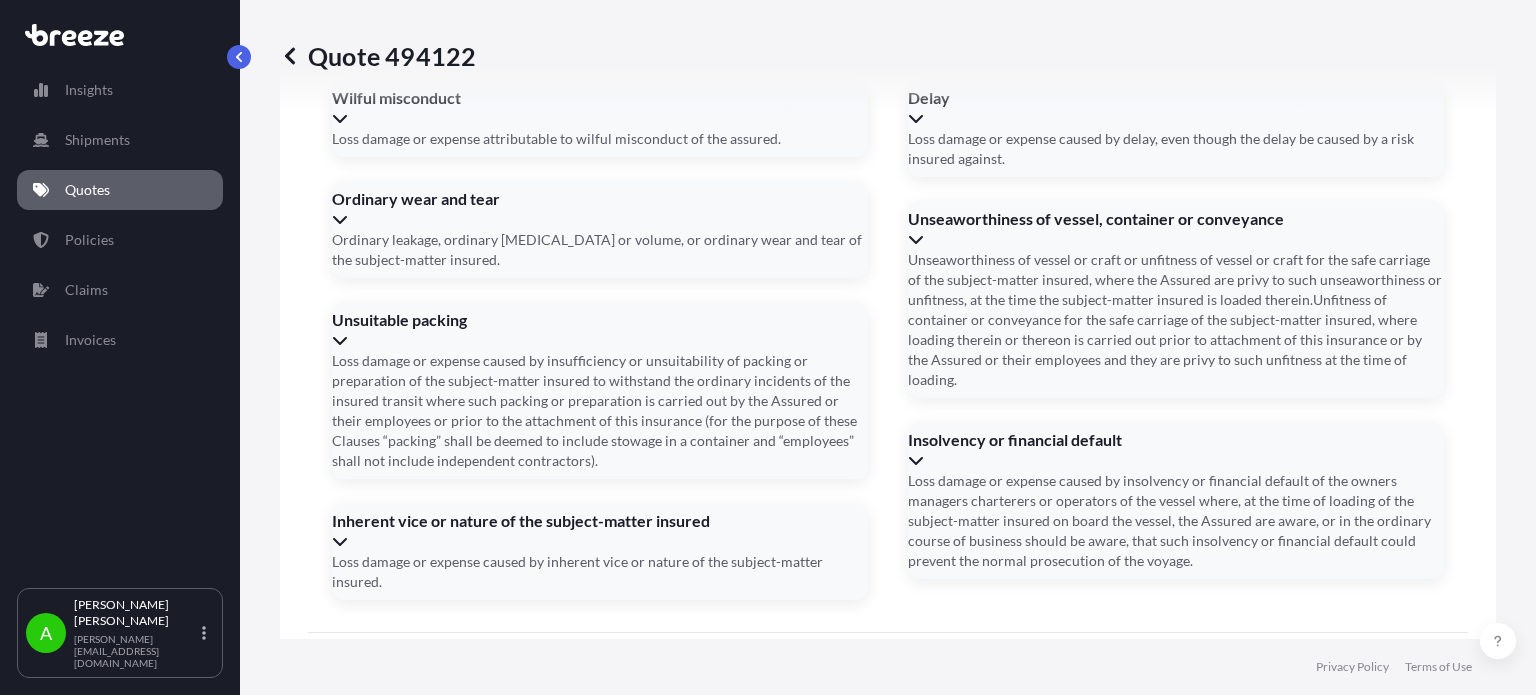click 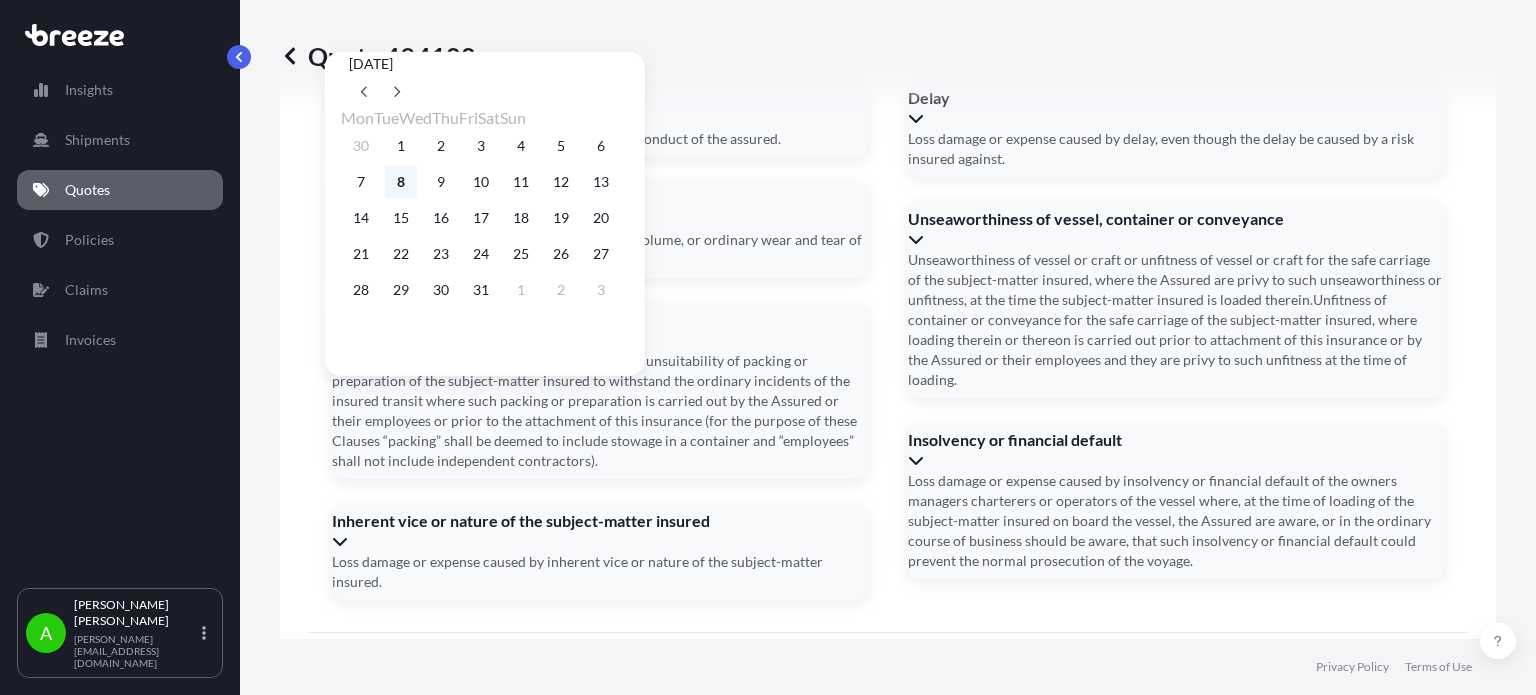 click on "8" at bounding box center [401, 182] 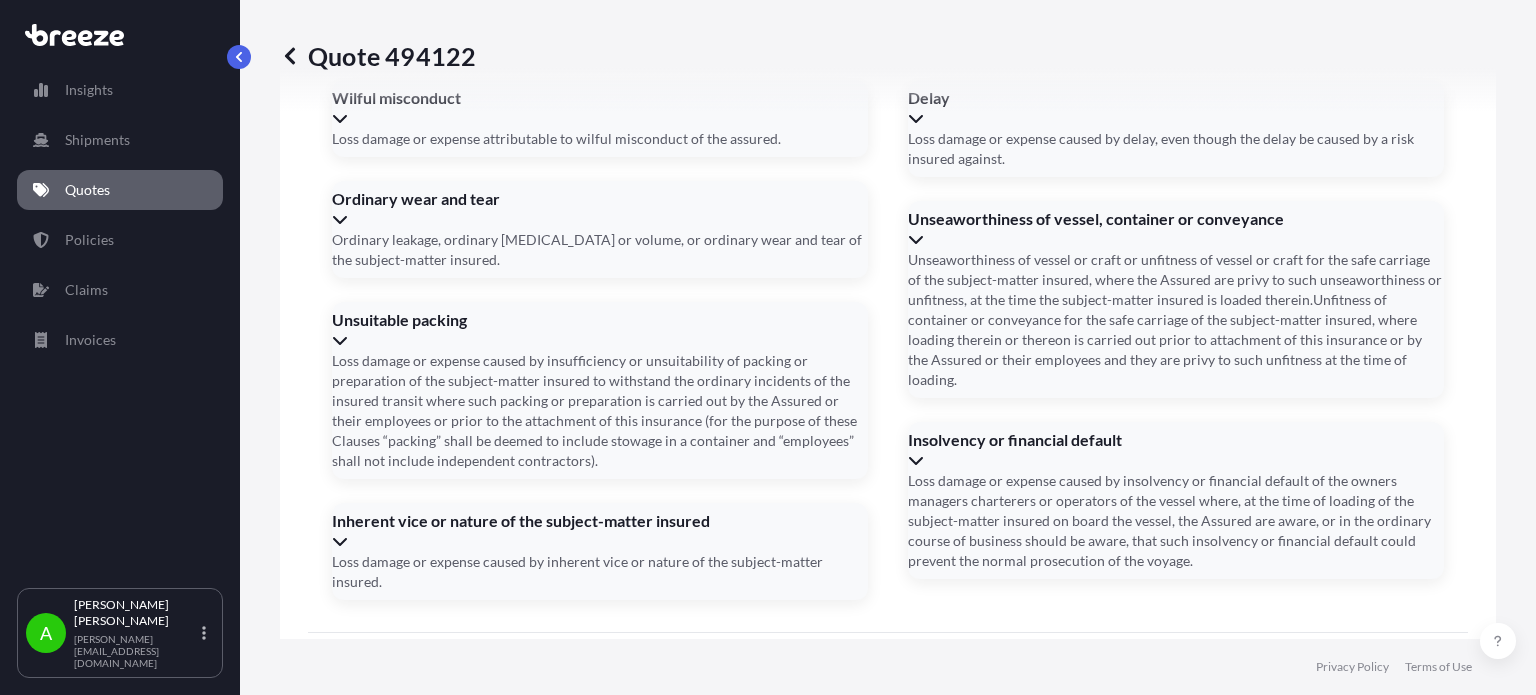click 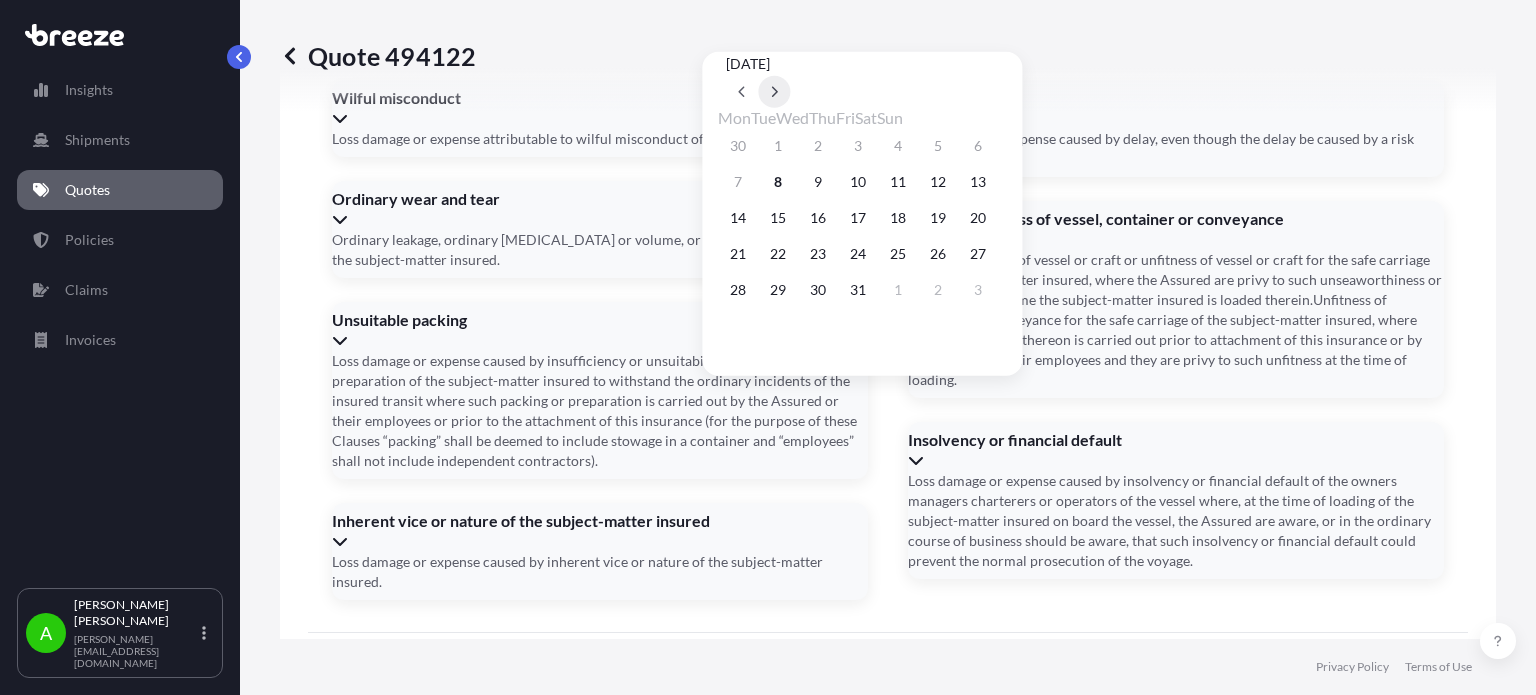 click at bounding box center [774, 92] 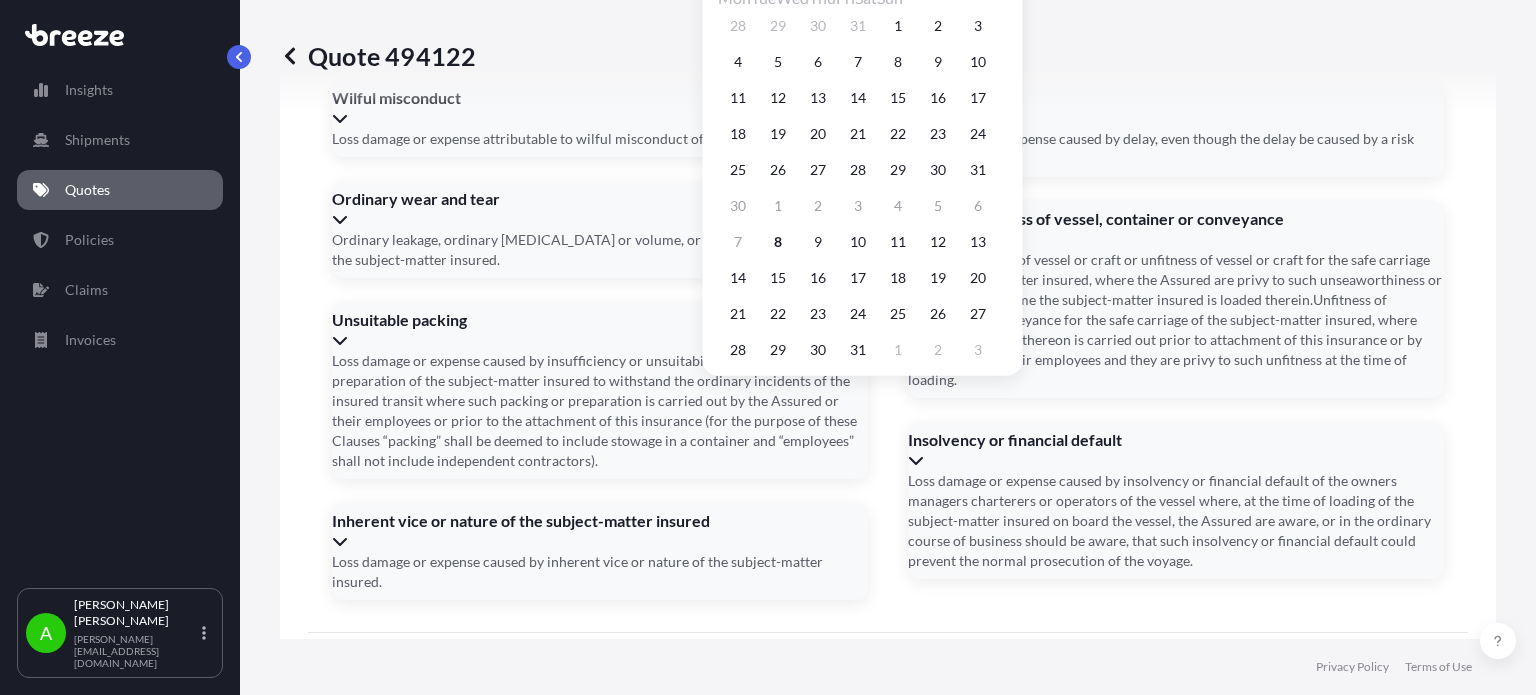 click at bounding box center (774, -28) 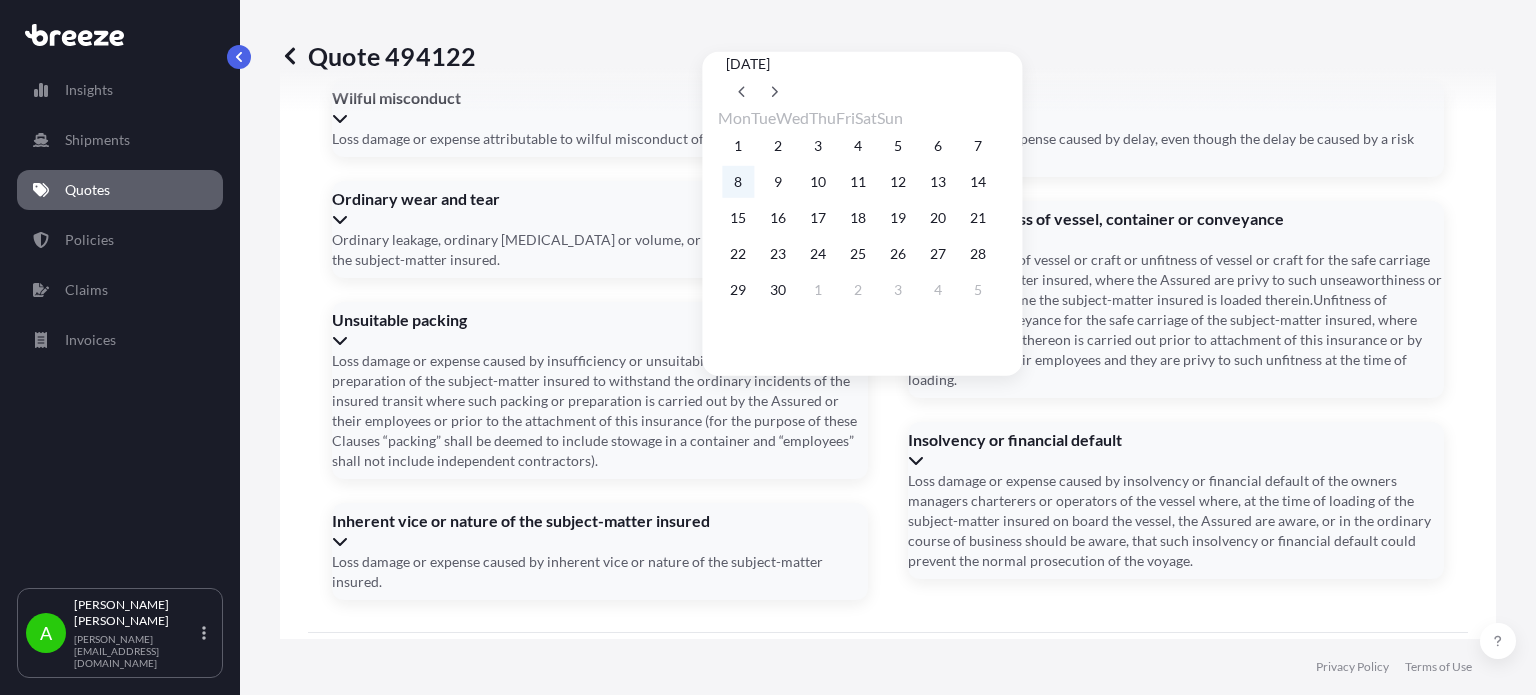 click on "8" at bounding box center [738, 182] 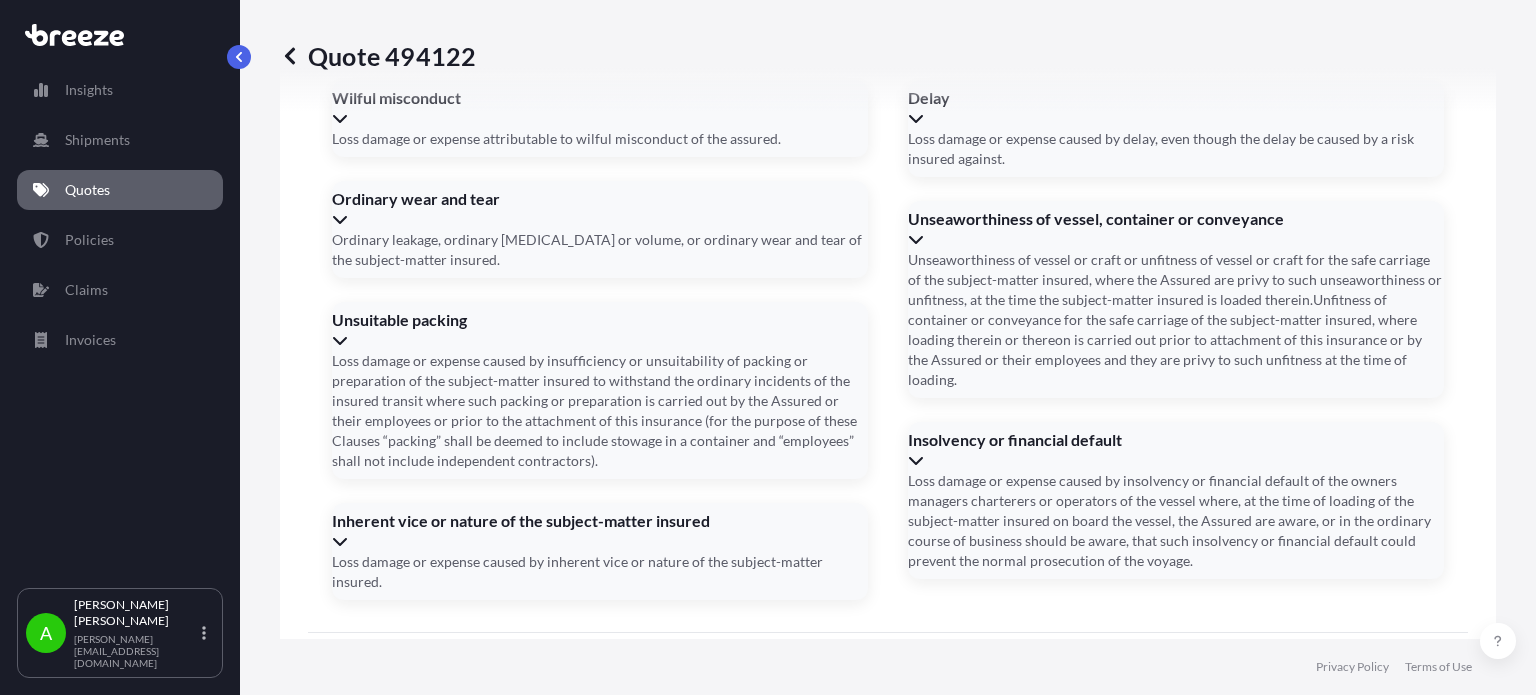 click on "Cargo Owner Details Cargo Owner Name   [PERSON_NAME] Address   * [GEOGRAPHIC_DATA] Shipment details Date of Departure   * [DATE] Date of Arrival   * [DATE] Booking Reference   Container Number(s)   Insert comma-separated numbers Incoterm   Create Policy" at bounding box center [694, 1027] 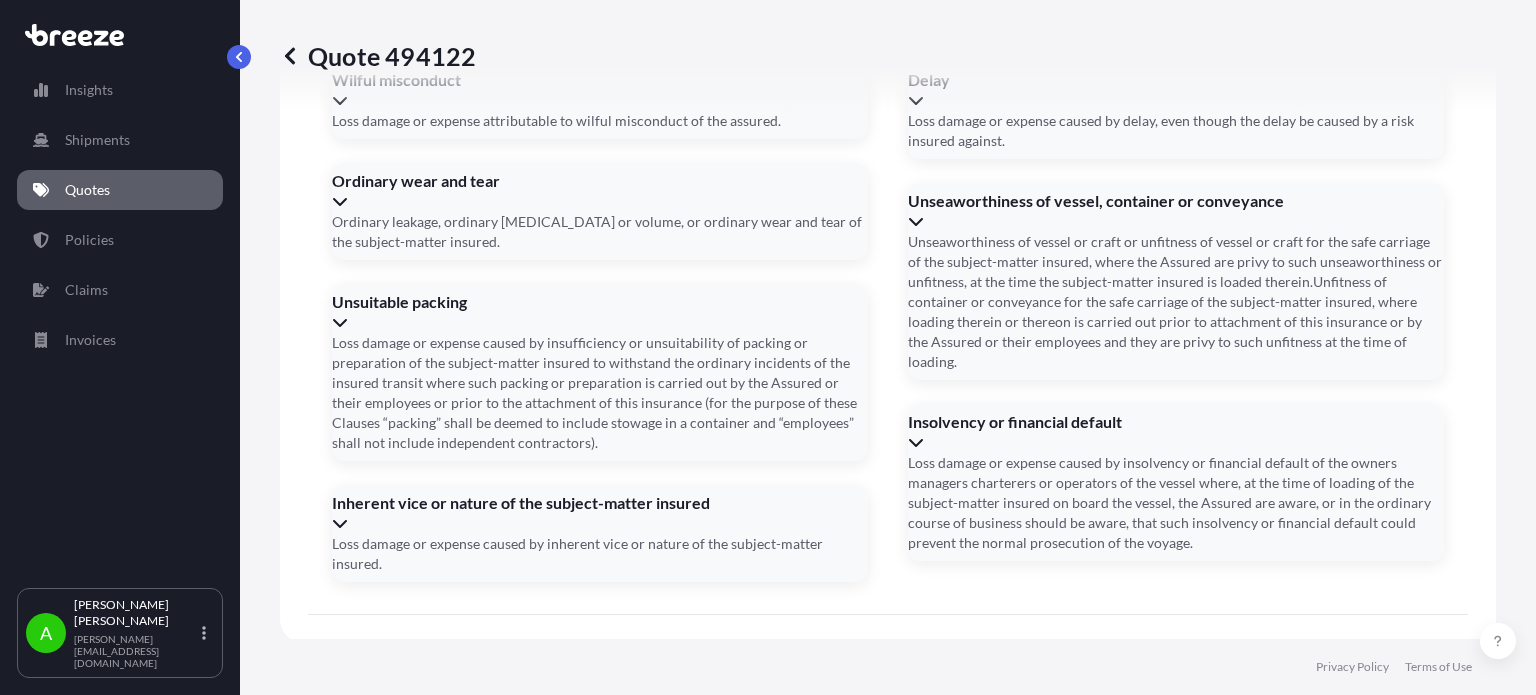 scroll, scrollTop: 2871, scrollLeft: 0, axis: vertical 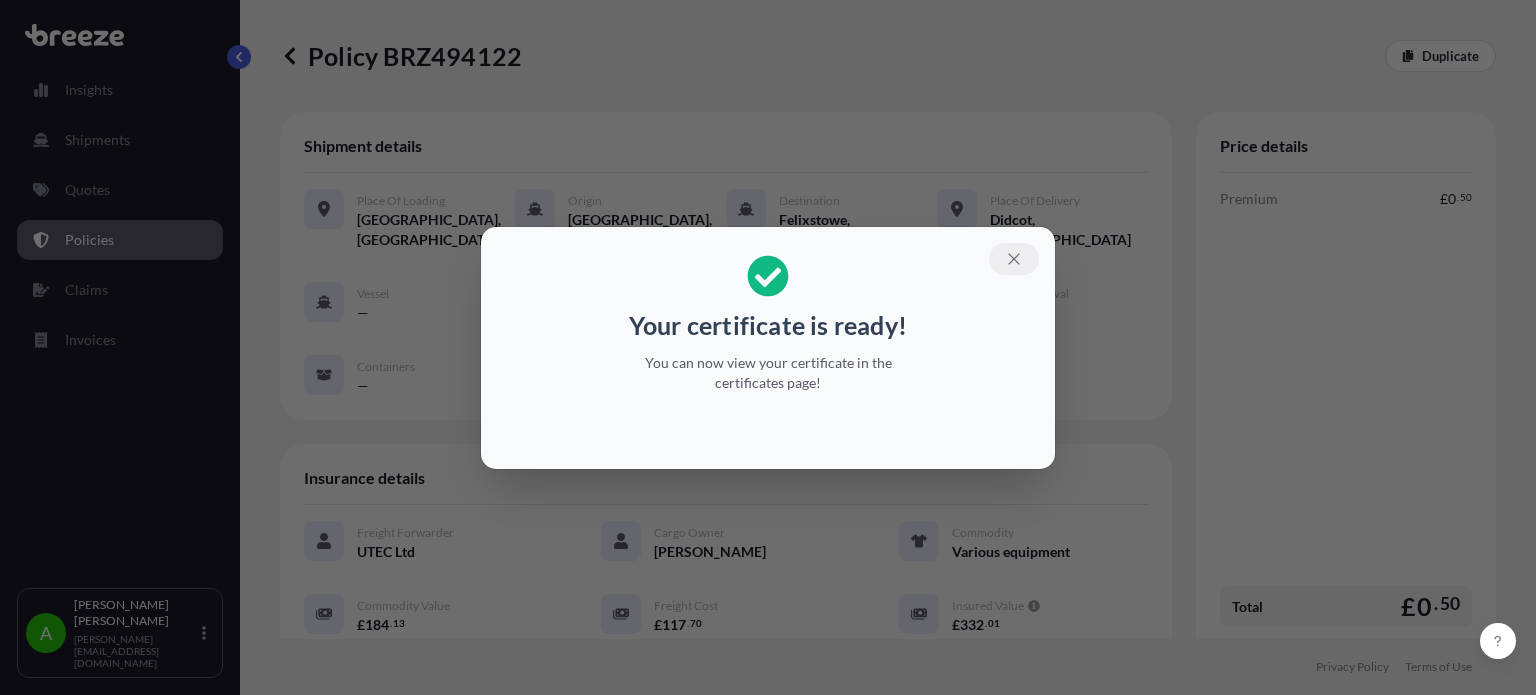 click at bounding box center [1014, 259] 